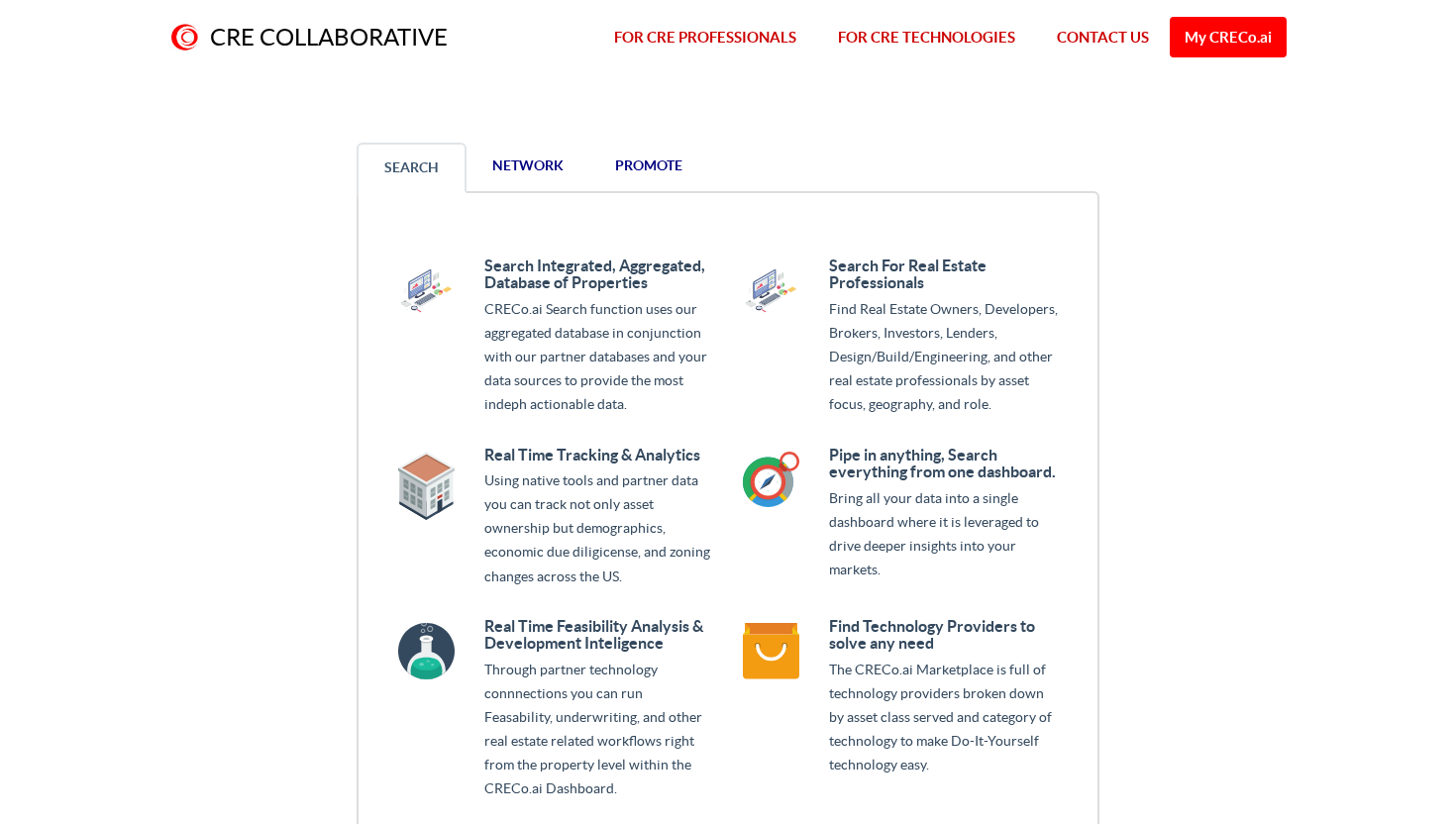 scroll, scrollTop: 1513, scrollLeft: 0, axis: vertical 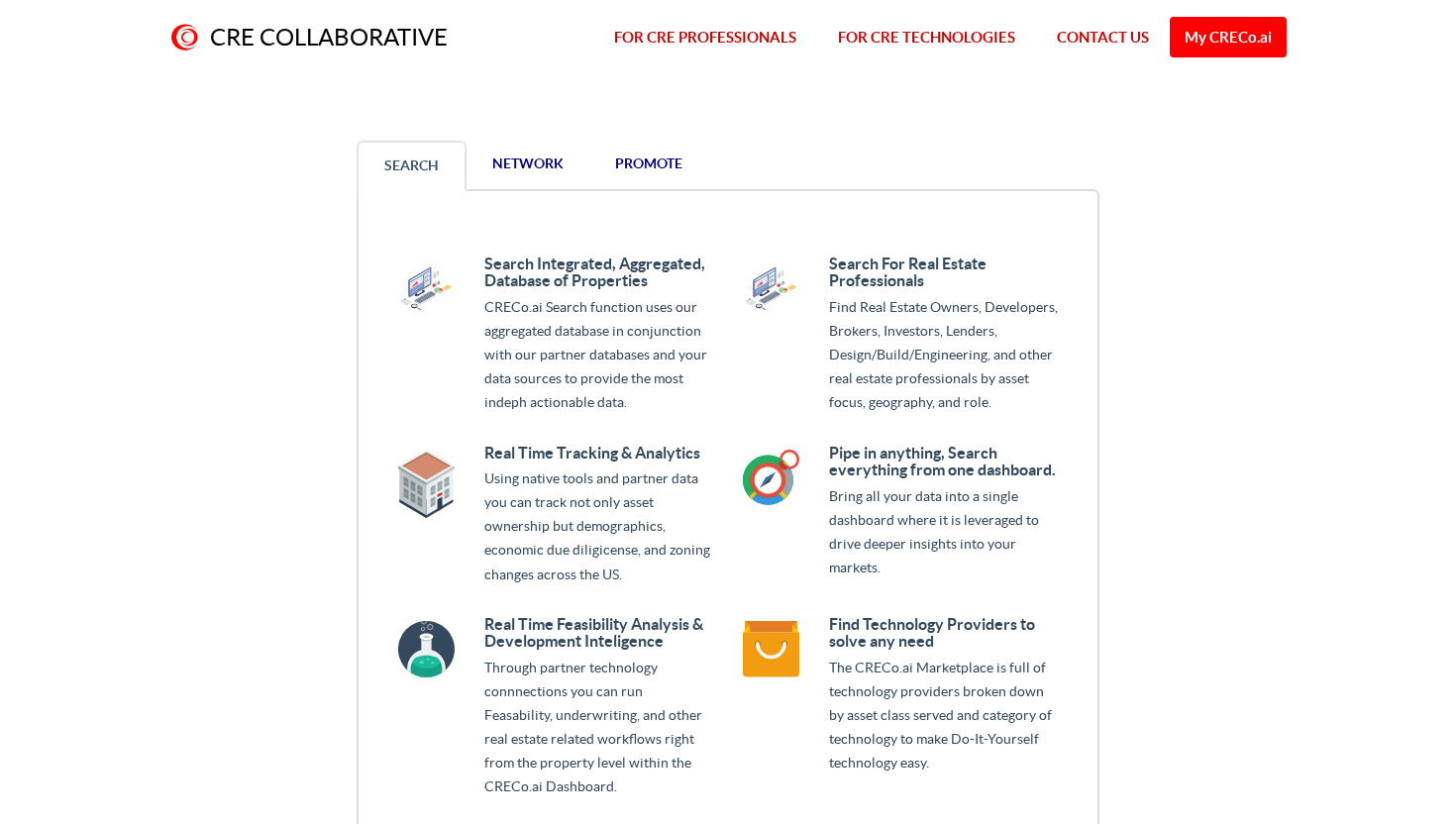 click on "network" at bounding box center (528, 163) 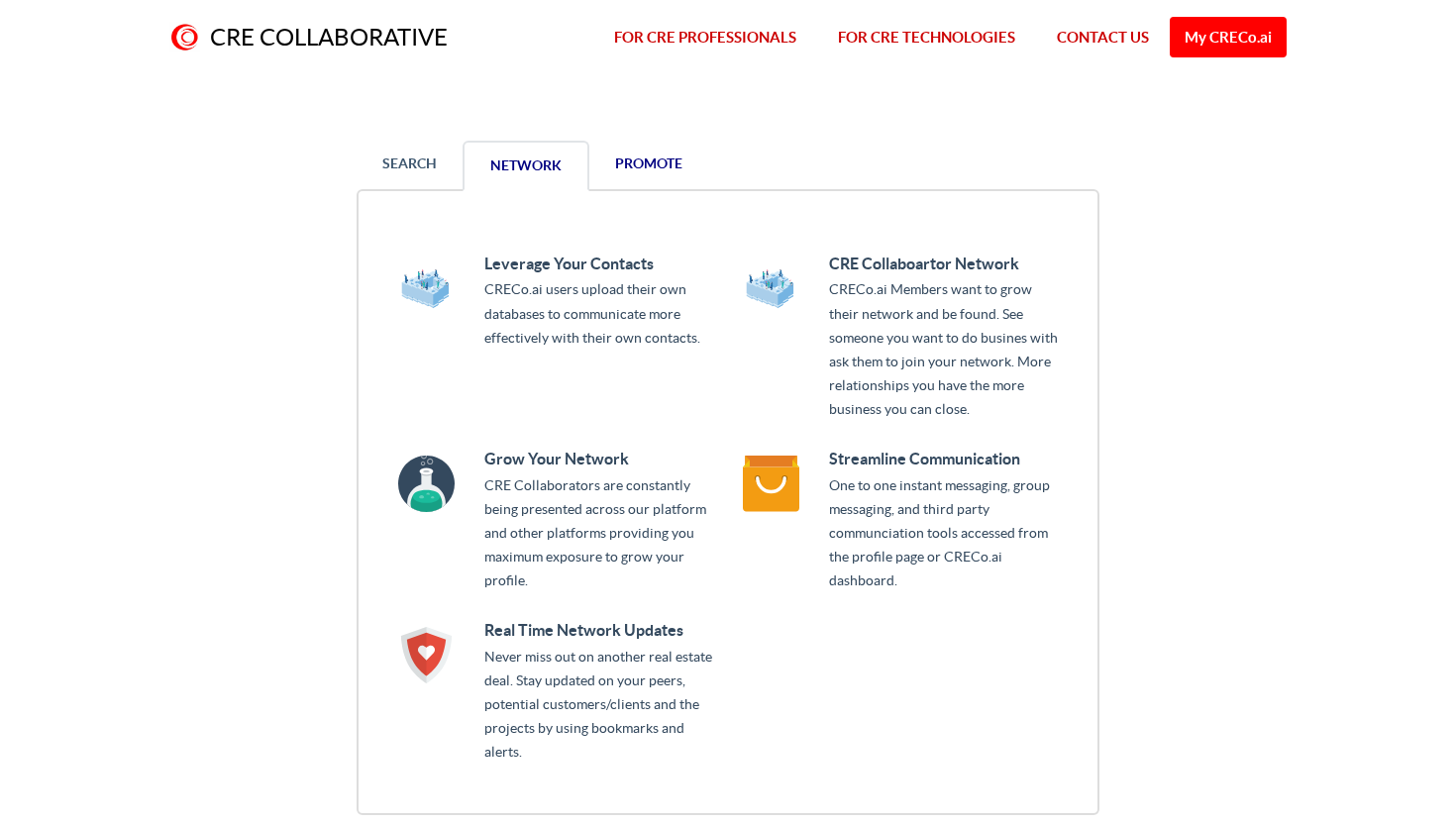 click on "promote" at bounding box center (649, 163) 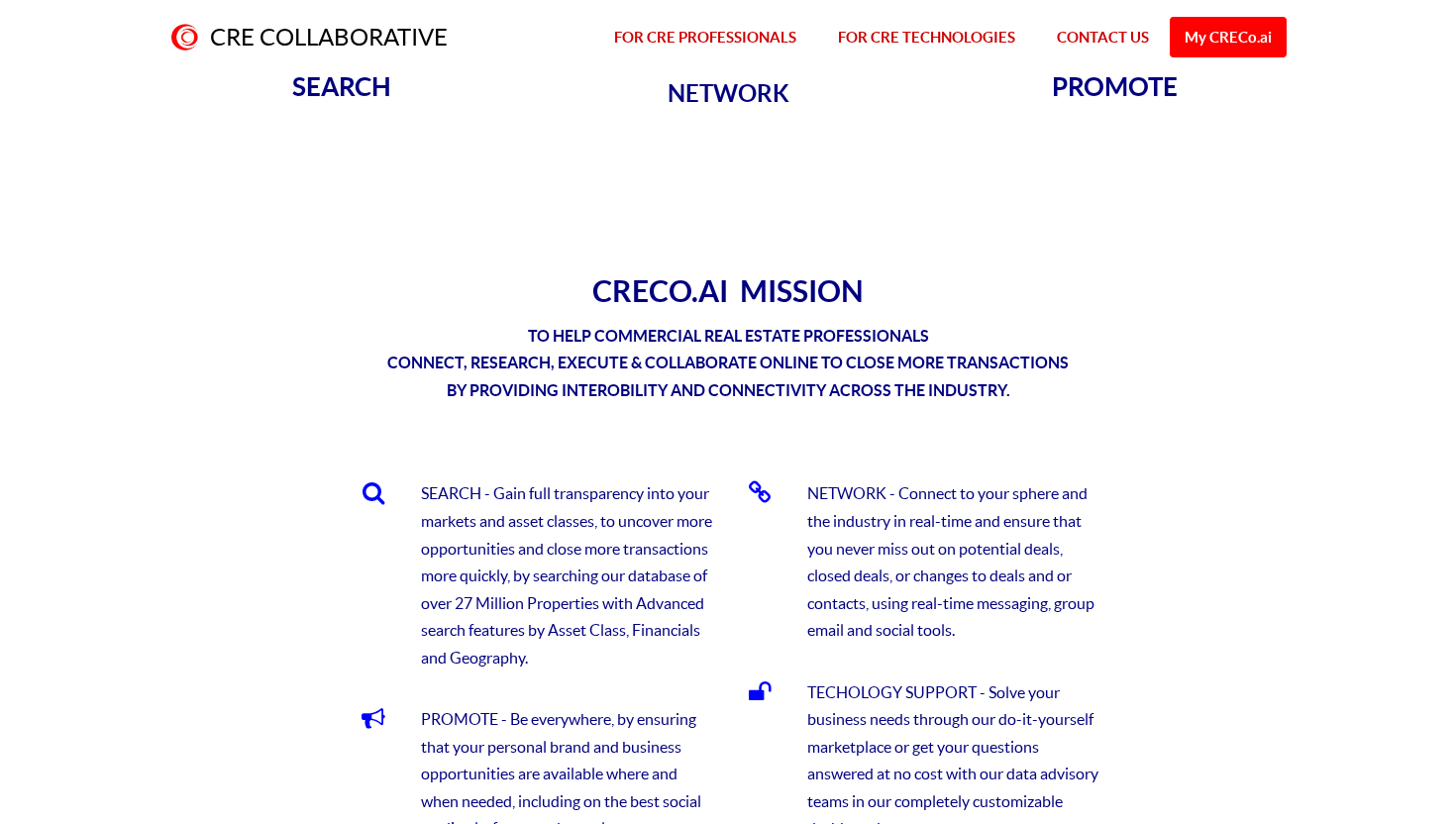 scroll, scrollTop: 0, scrollLeft: 0, axis: both 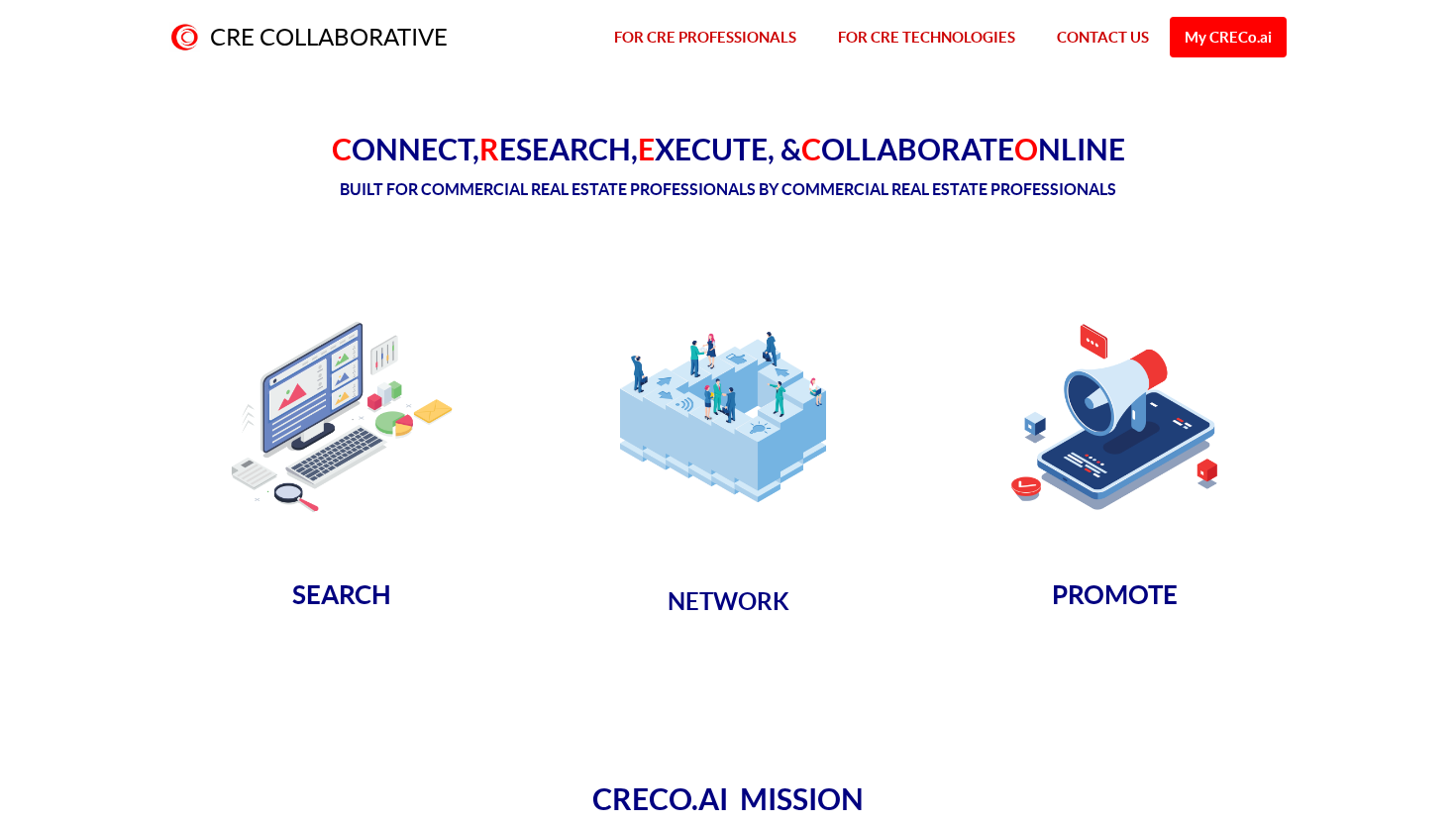 click at bounding box center (728, 417) 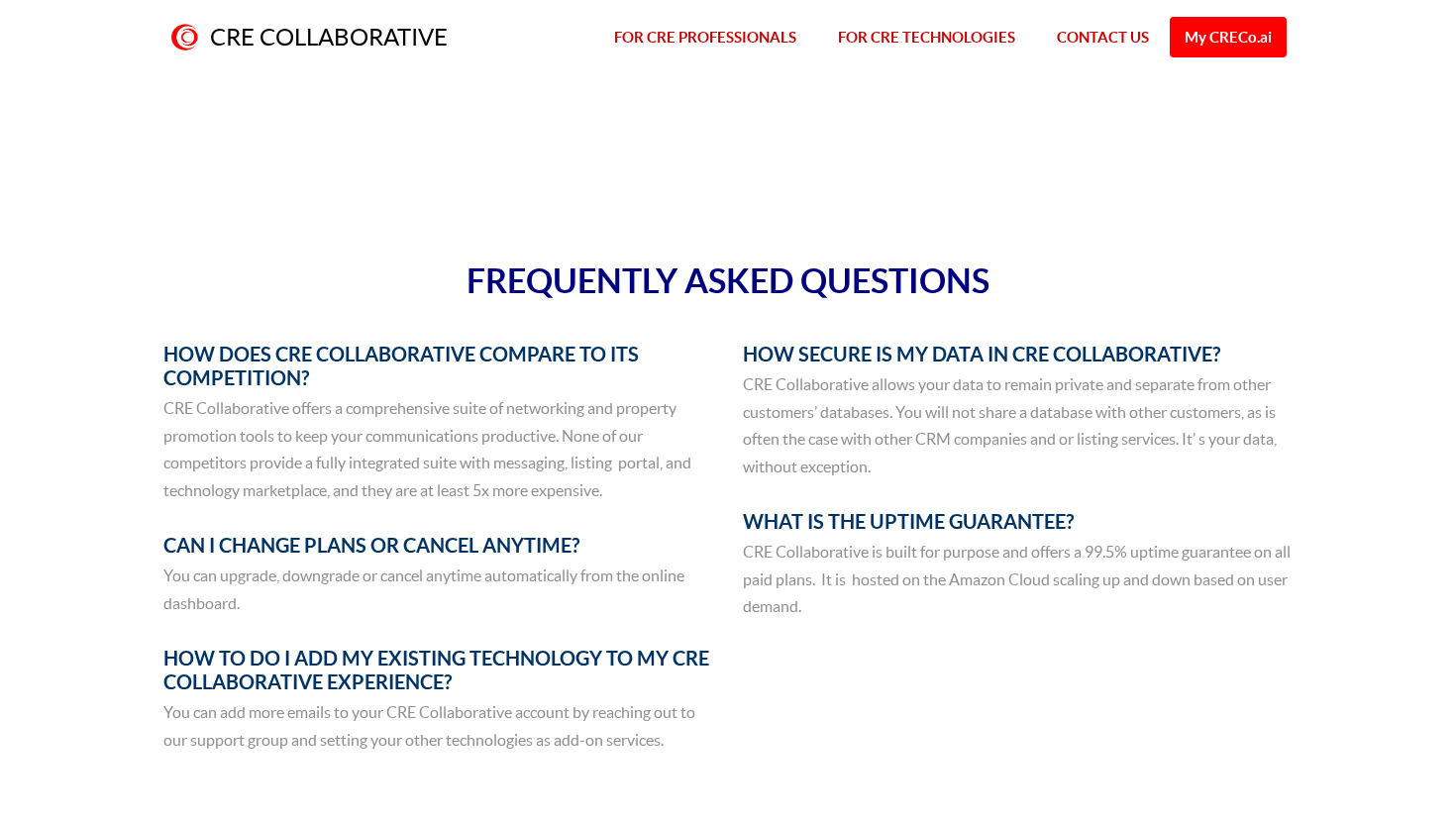scroll, scrollTop: 0, scrollLeft: 0, axis: both 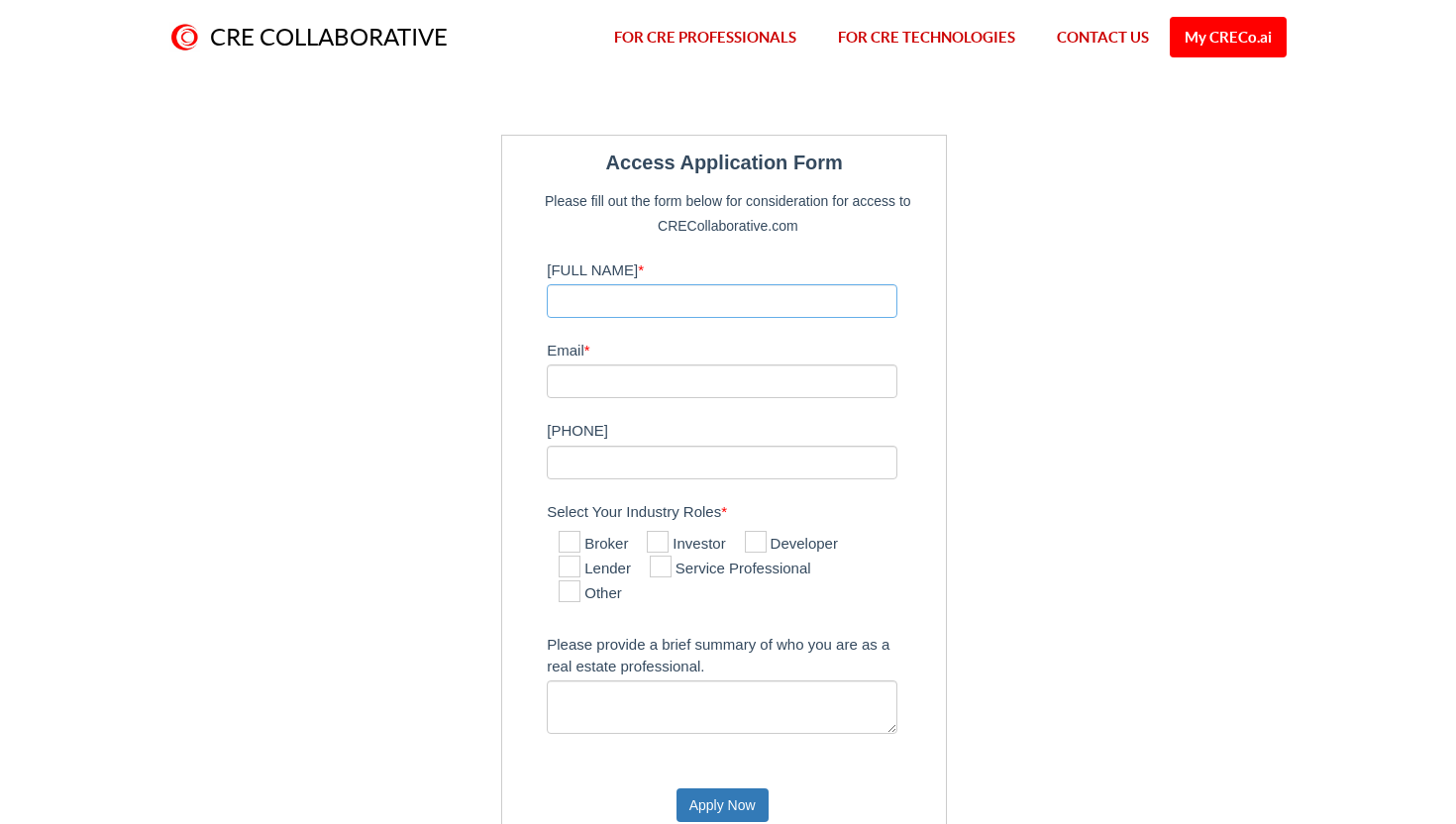 click on "[FULL NAME]  *" at bounding box center [722, 301] 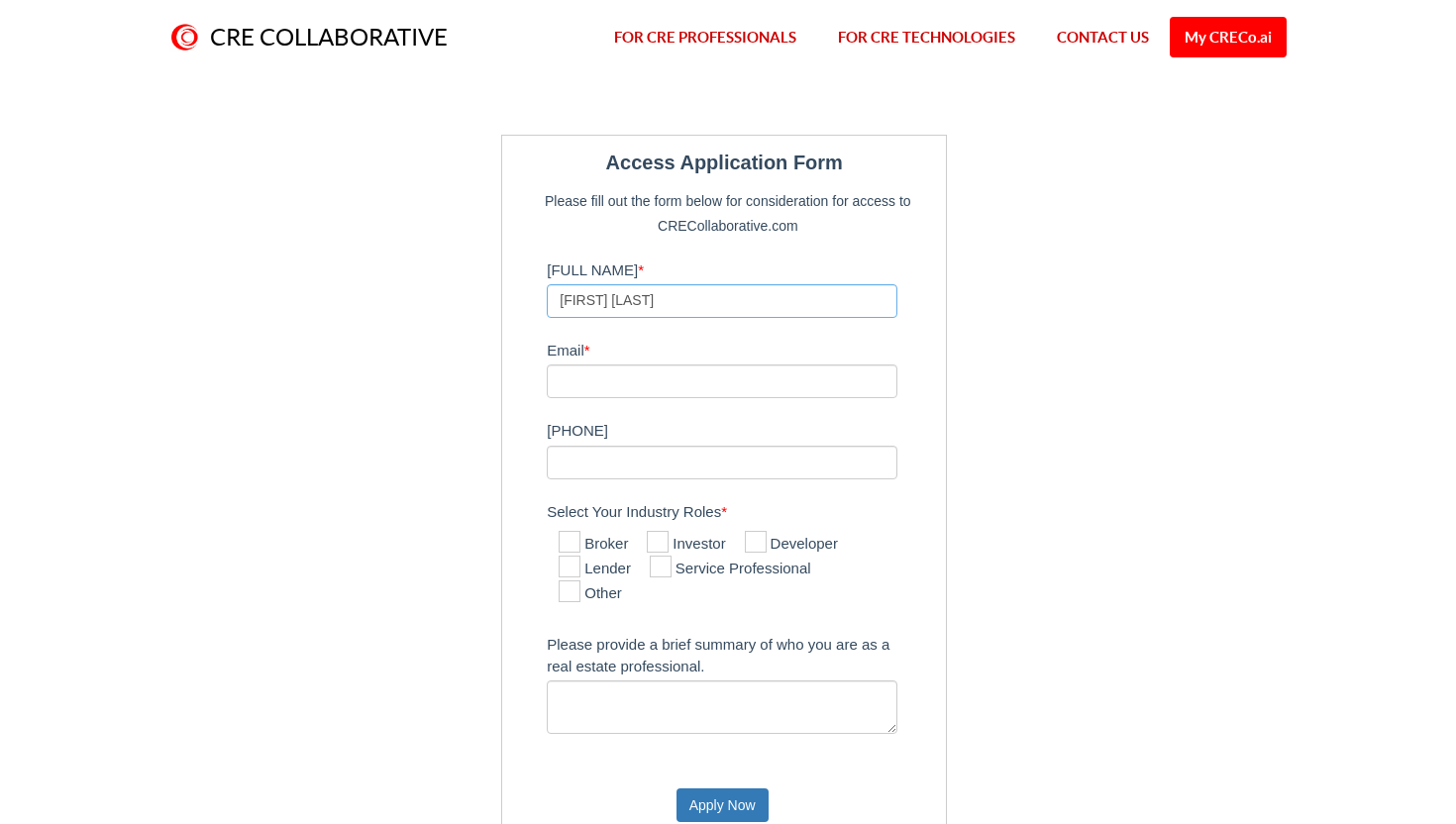 type on "[FIRST] [LAST]" 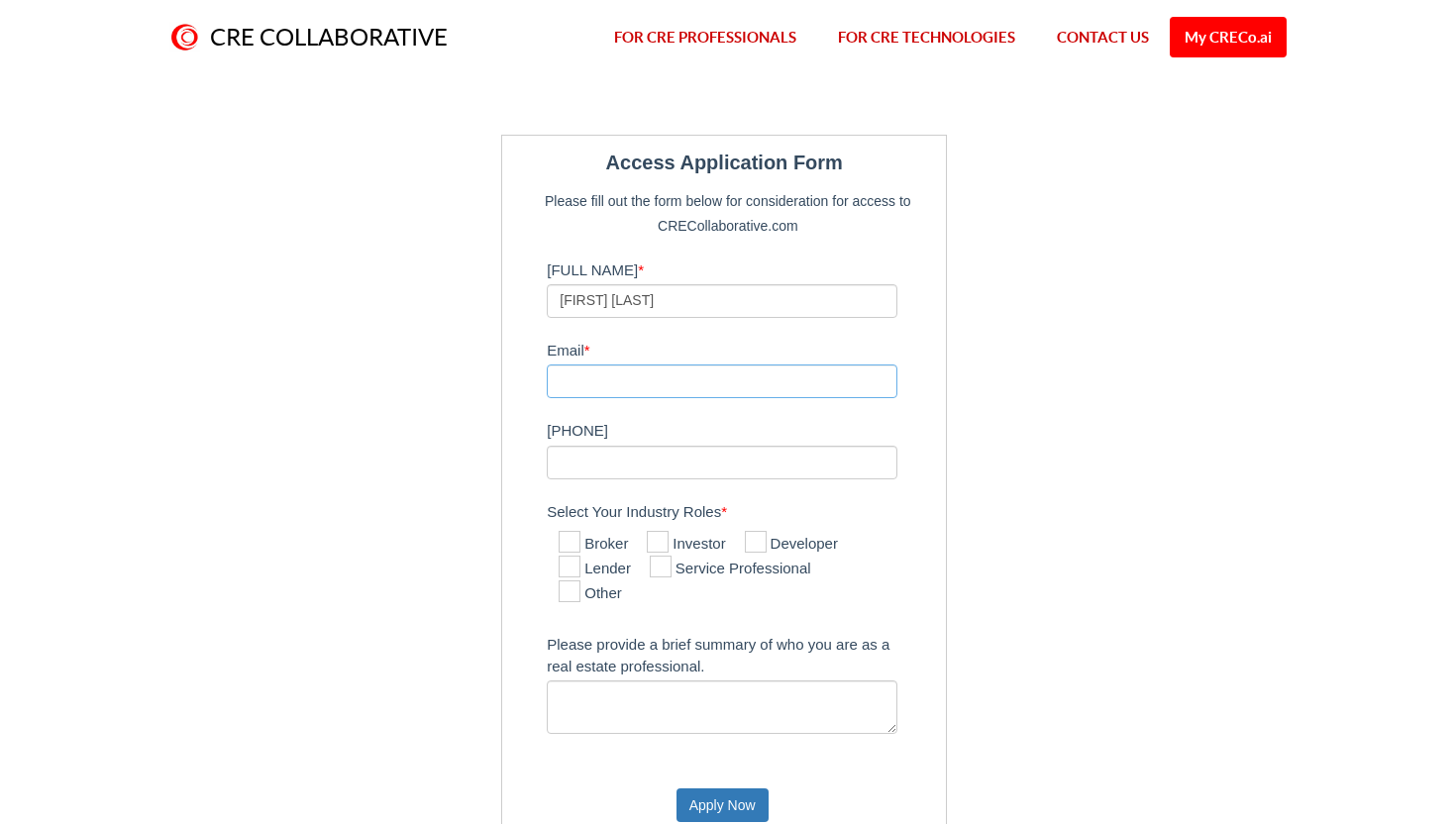 click on "[EMAIL]  *" at bounding box center (722, 381) 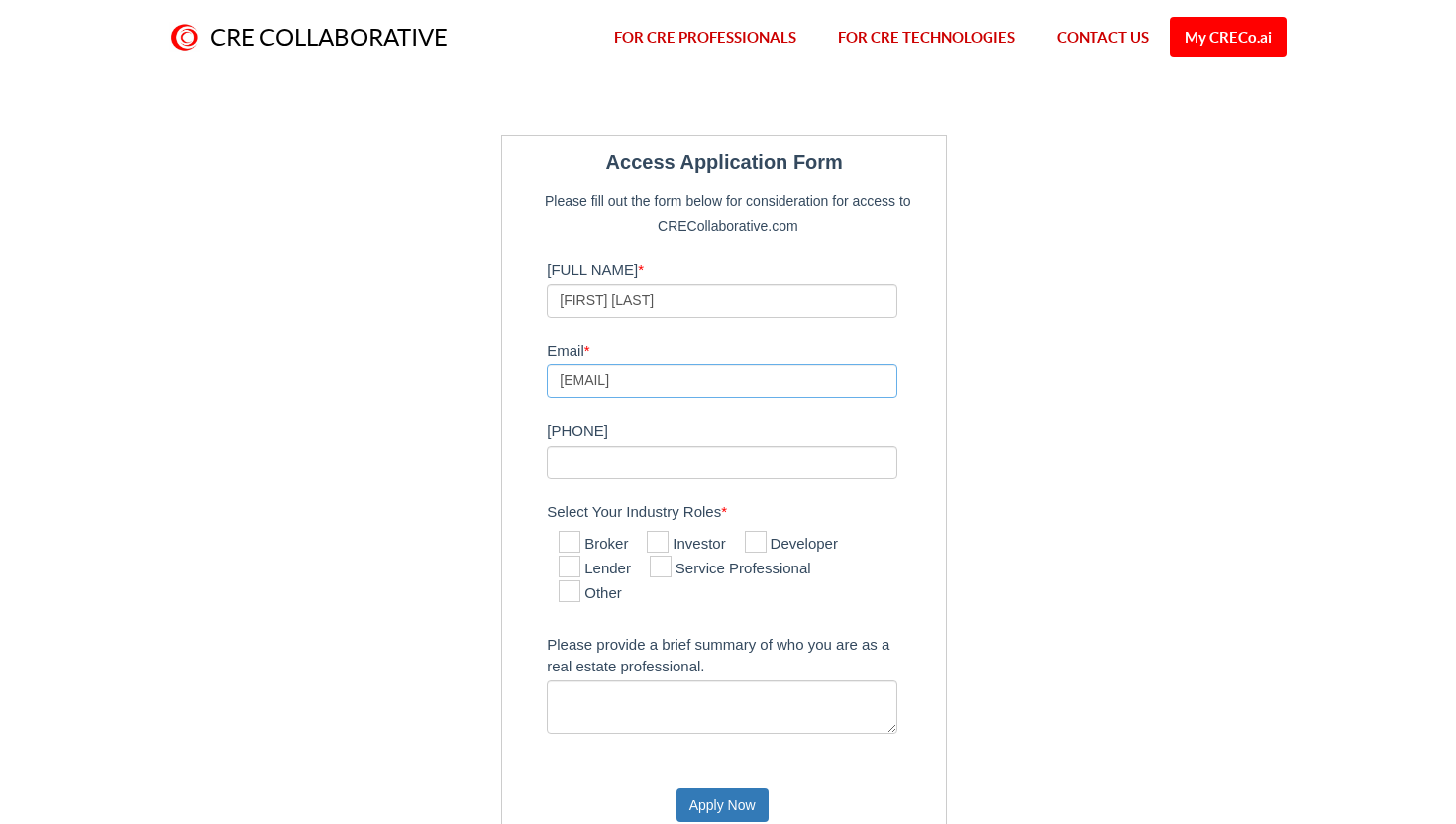 type on "[EMAIL]" 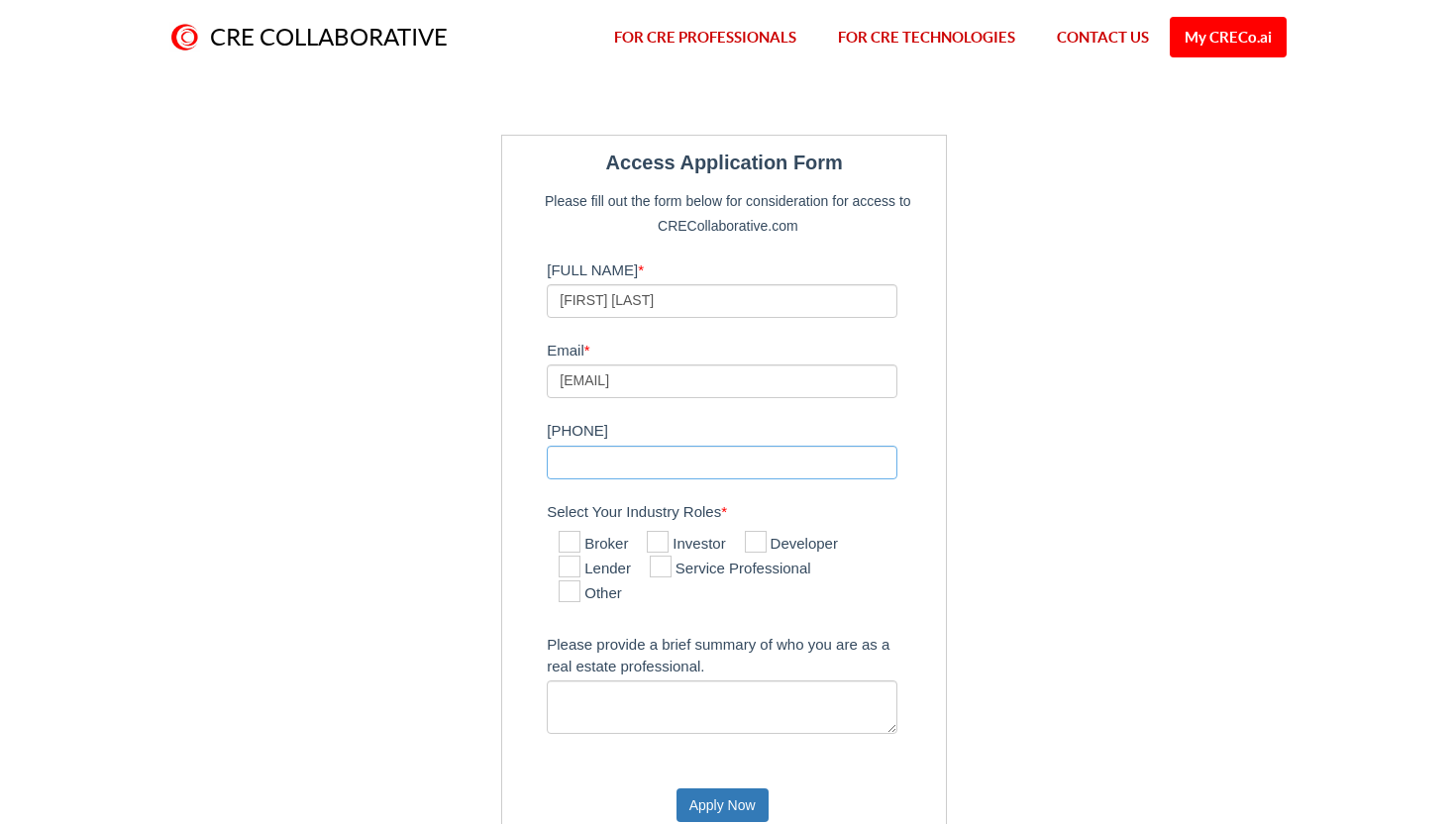 click on "[PHONE]" at bounding box center [722, 463] 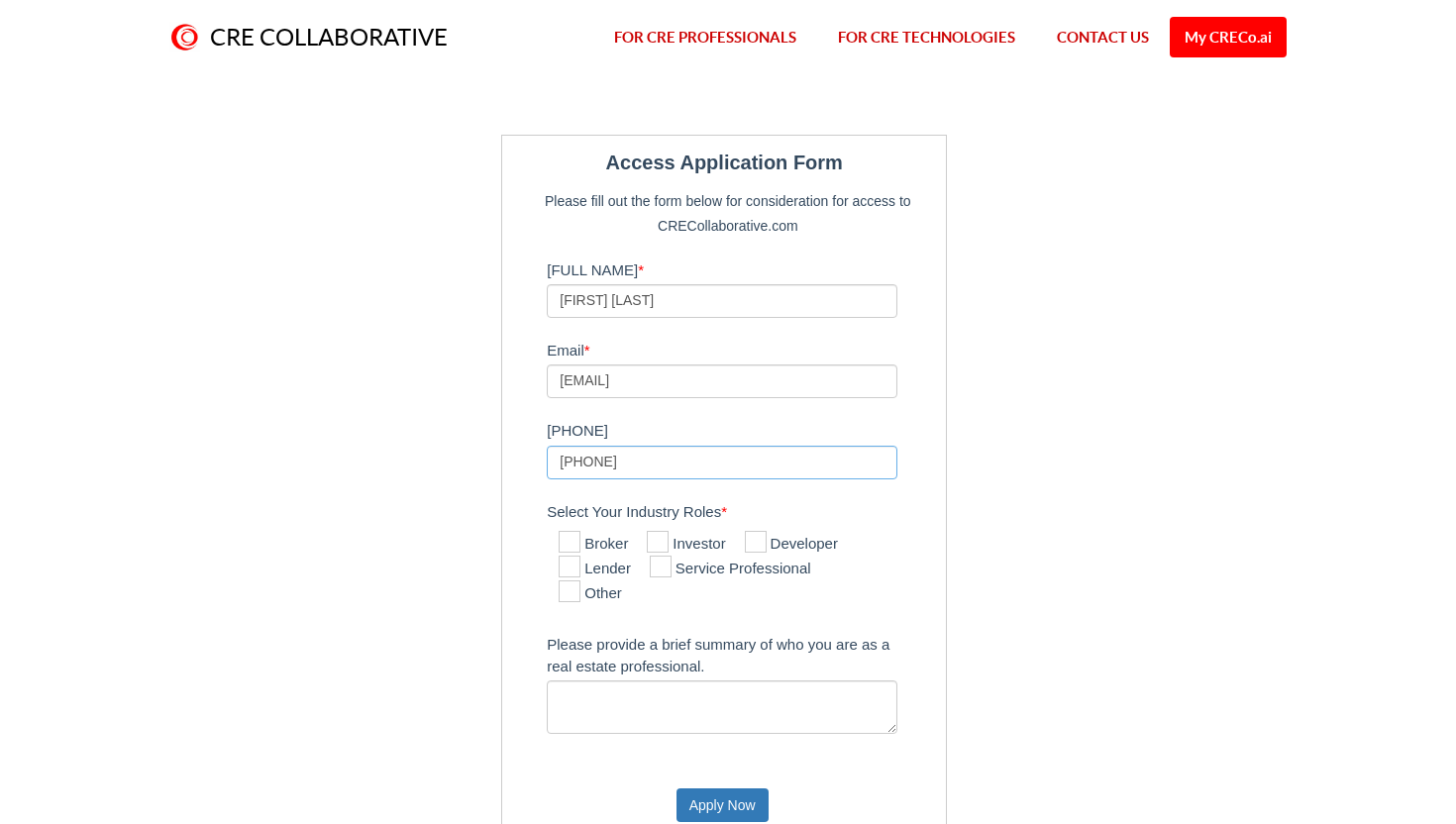 type on "[PHONE]" 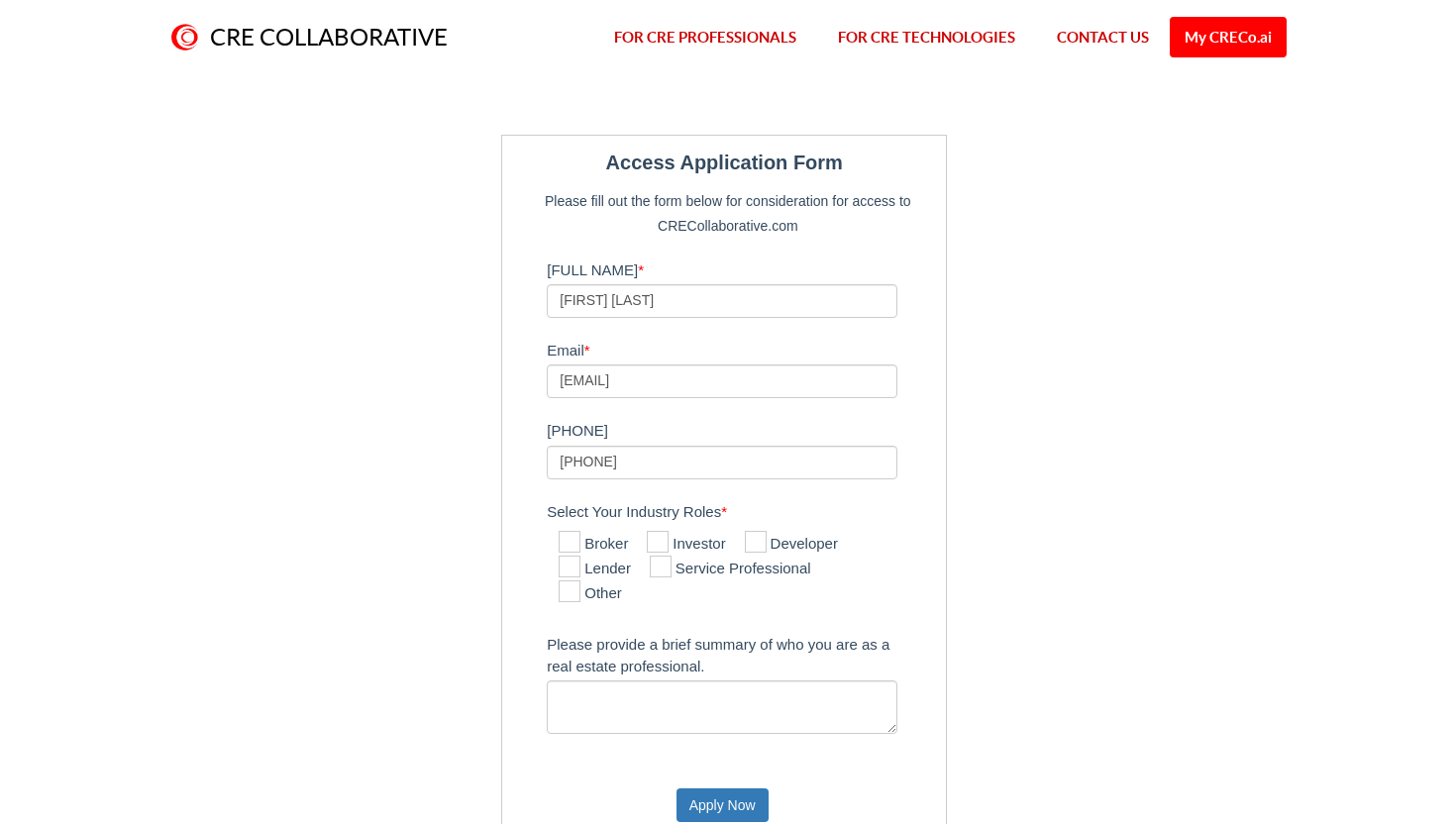 click on "Access Application Form
Please fill out the form below for consideration for access to CRECollaborative.com
[FULL NAME]  *
[FIRST] [LAST]
[EMAIL]  *
[EMAIL]
[PHONE]
[PHONE]
Select Your Industry Roles   *
Broker
Investor
Developer
Lender
Service Professional
Other
Please provide a brief summary of who you are as a real estate professional.
Apply Now" at bounding box center (728, 491) 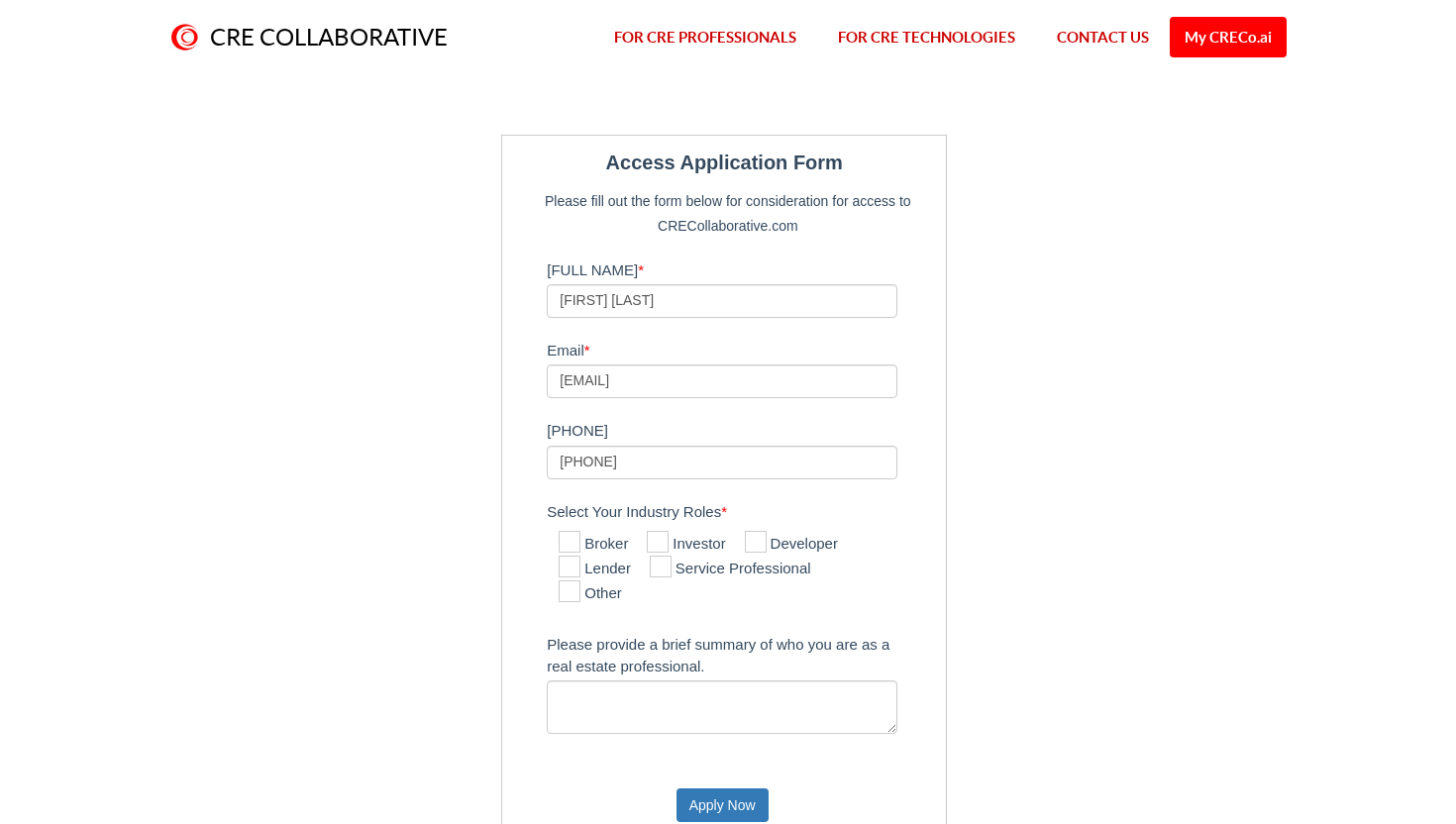 click on "Access Application Form
Please fill out the form below for consideration for access to CRECollaborative.com
[FULL NAME]  *
[FIRST] [LAST]
[EMAIL]  *
[EMAIL]
[PHONE]
[PHONE]
Select Your Industry Roles   *
Broker
Investor
Developer
Lender
Service Professional
Other
Please provide a brief summary of who you are as a real estate professional.
Apply Now" at bounding box center [728, 491] 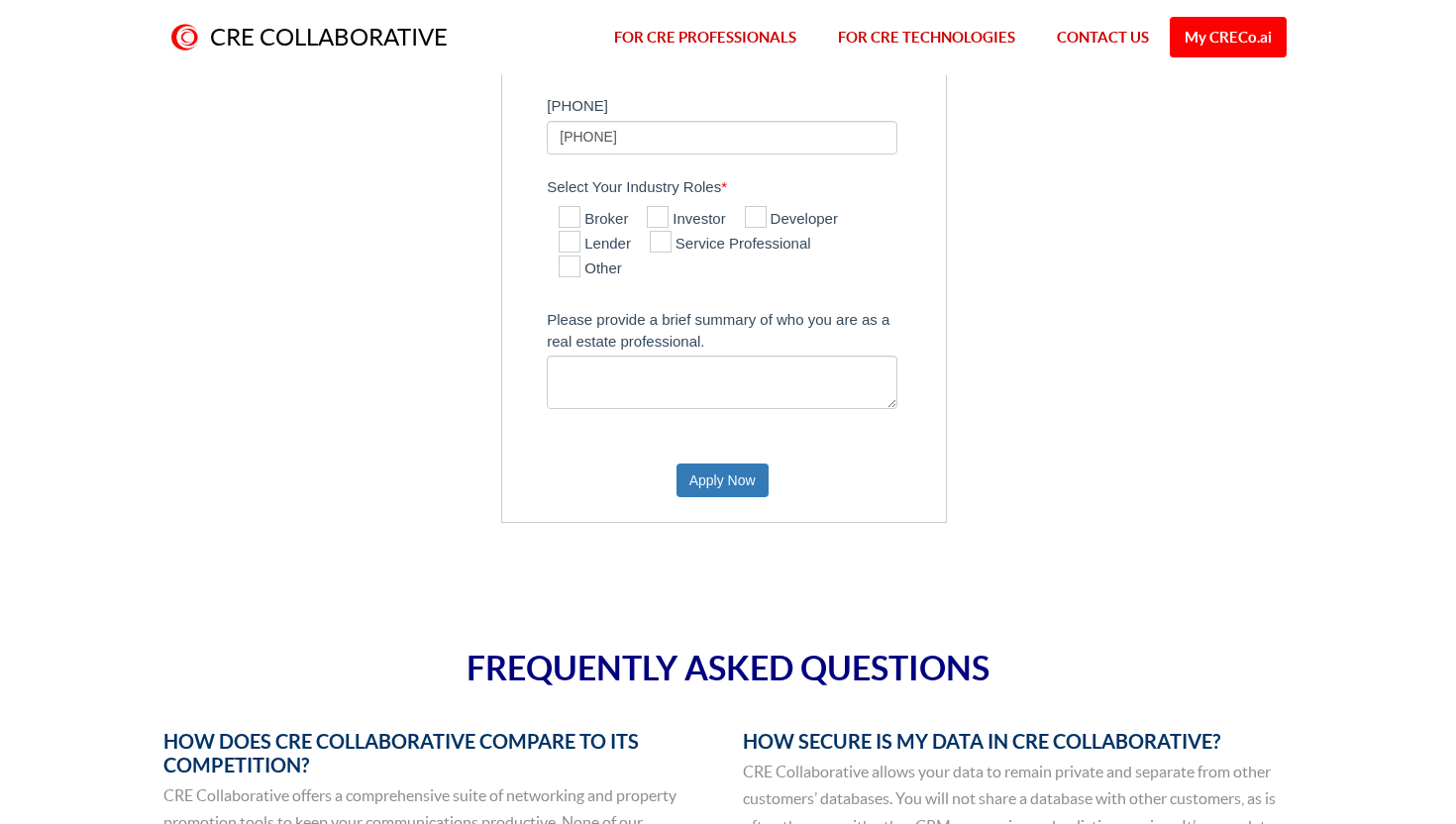 scroll, scrollTop: 324, scrollLeft: 0, axis: vertical 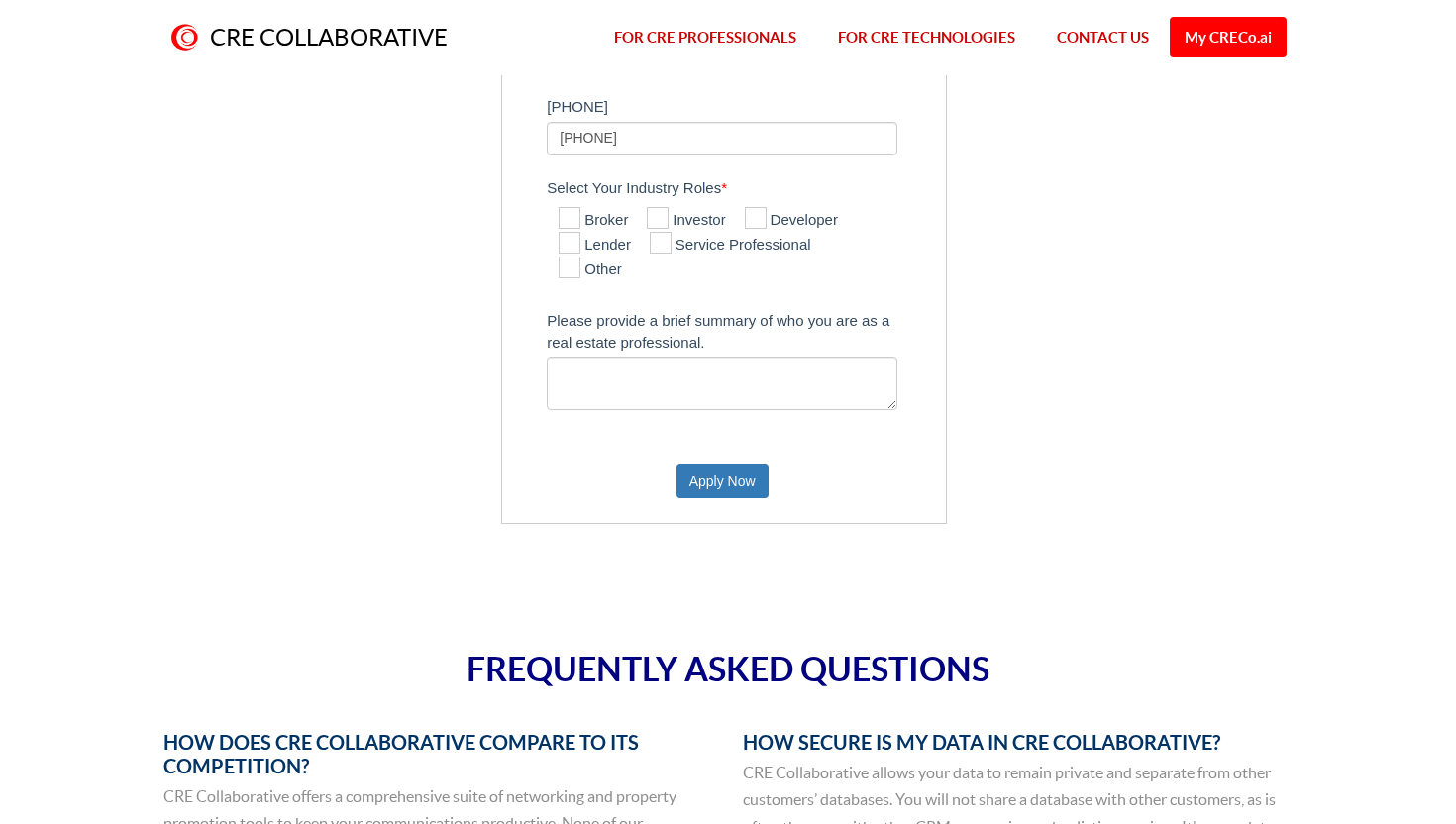 click on "Other" at bounding box center [590, 270] 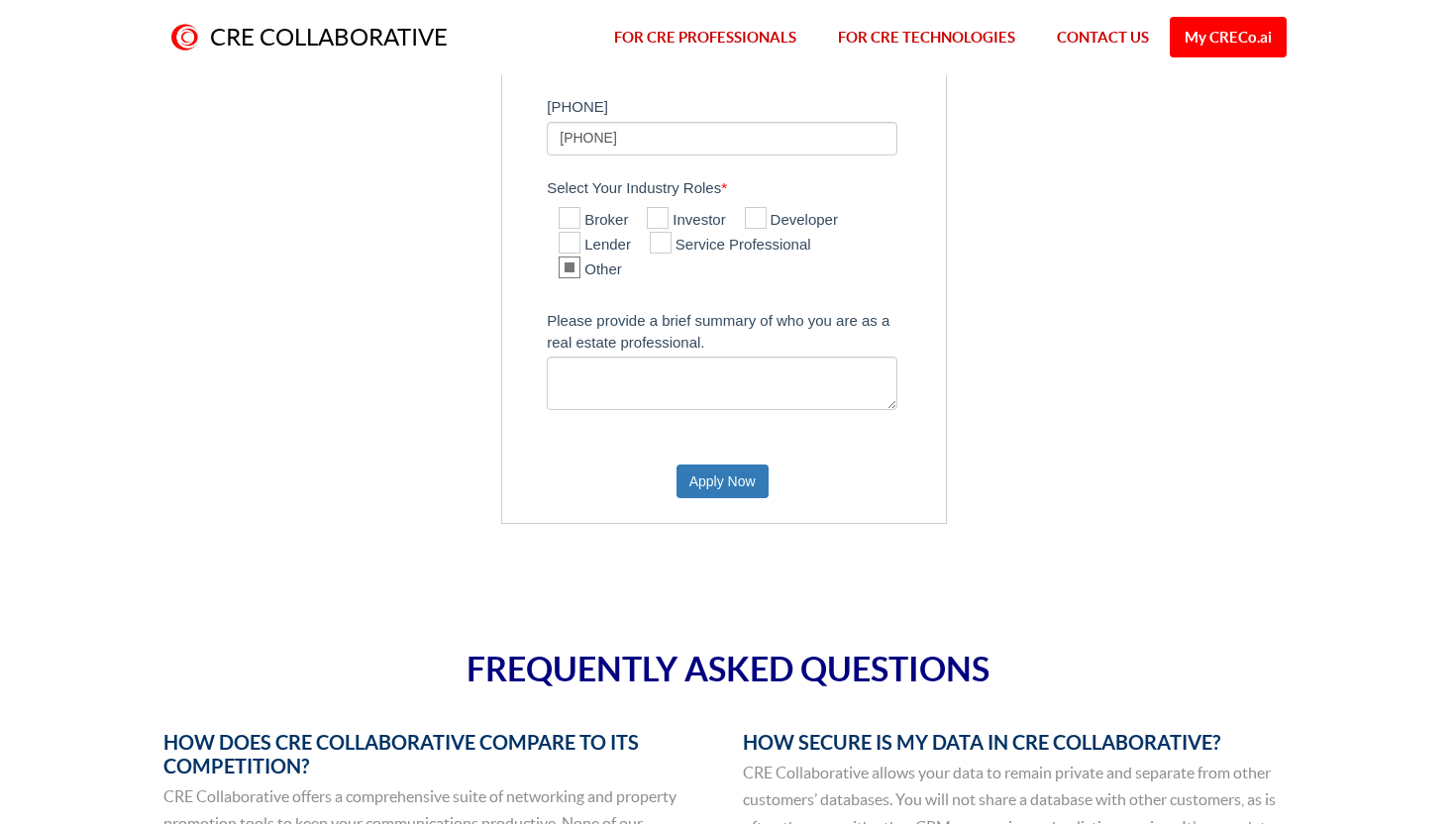 click on "Please provide a brief summary of who you are as a real estate professional." at bounding box center (741, 330) 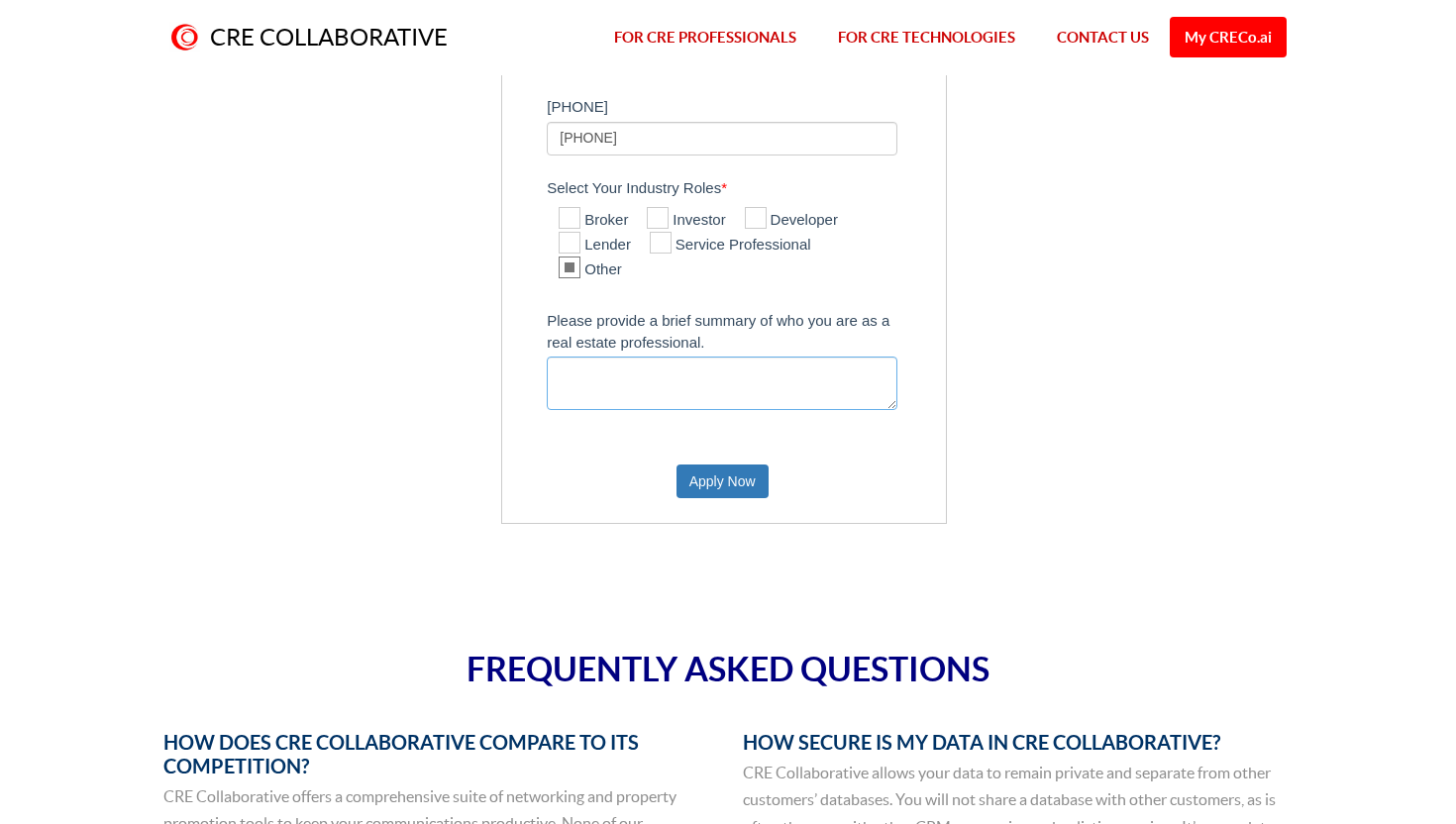 click on "Please provide a brief summary of who you are as a real estate professional." at bounding box center [722, 383] 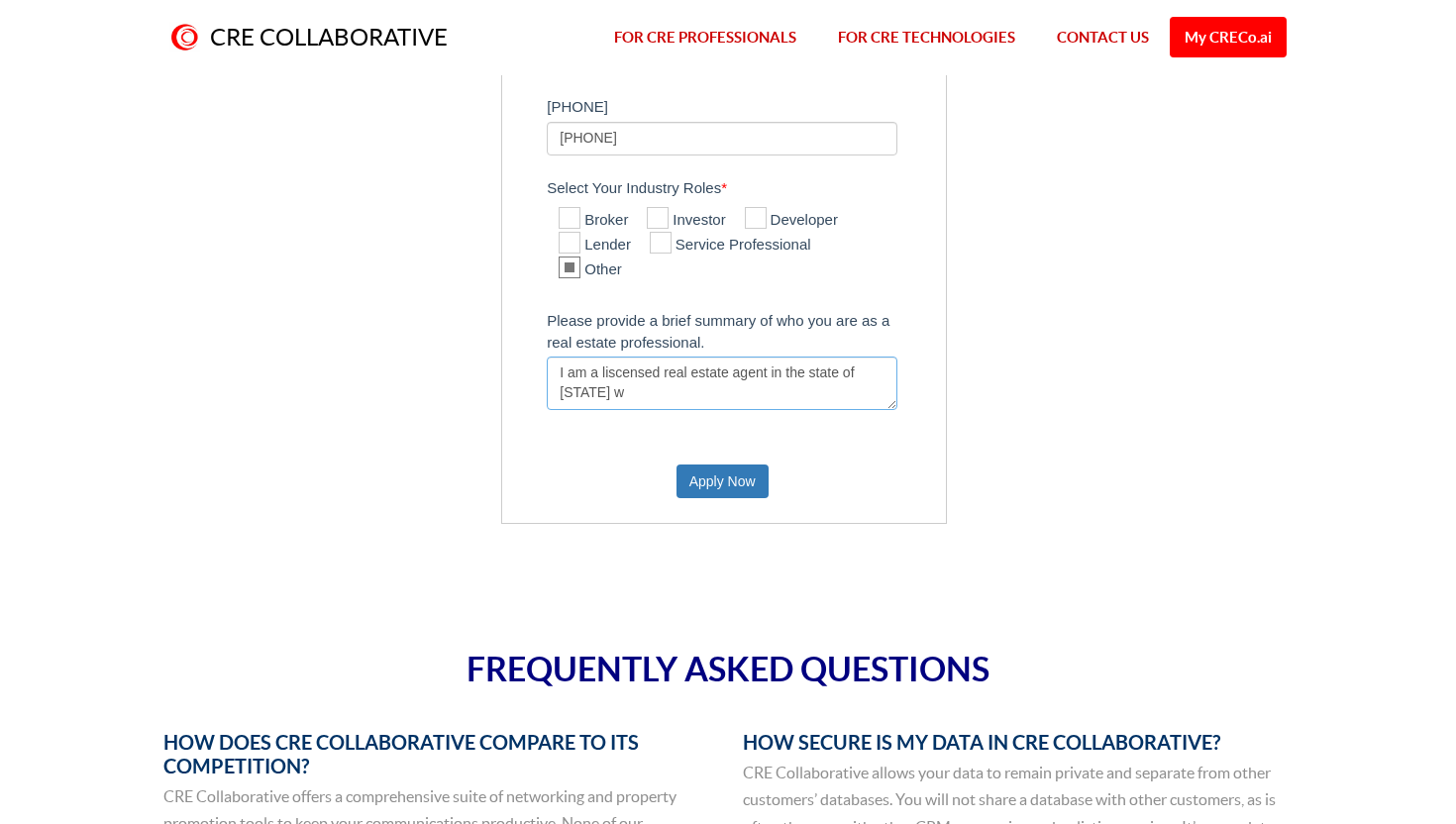 type on "I am a liscensed real estate agent in the state of Arizona wi" 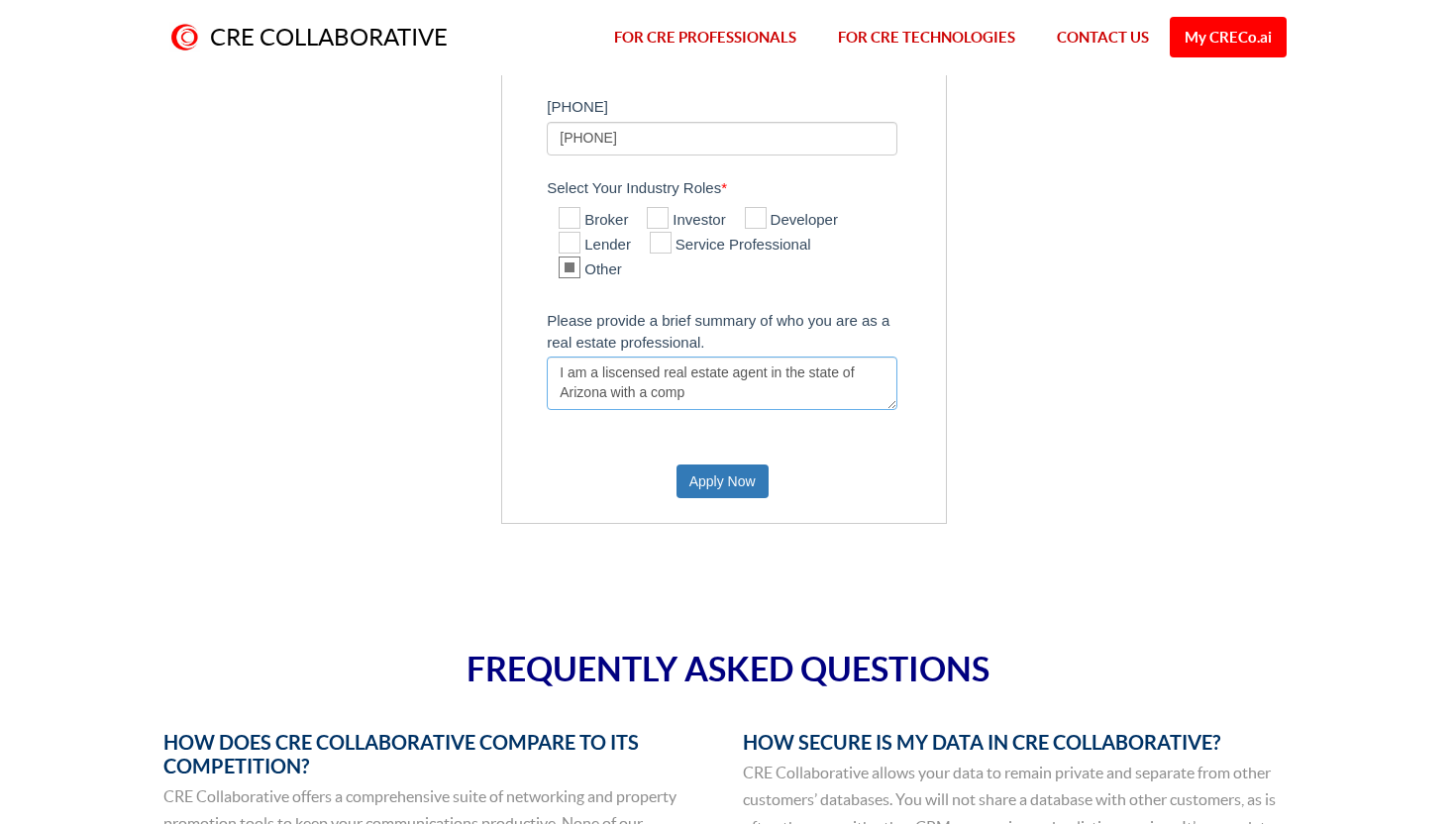 scroll, scrollTop: 0, scrollLeft: 0, axis: both 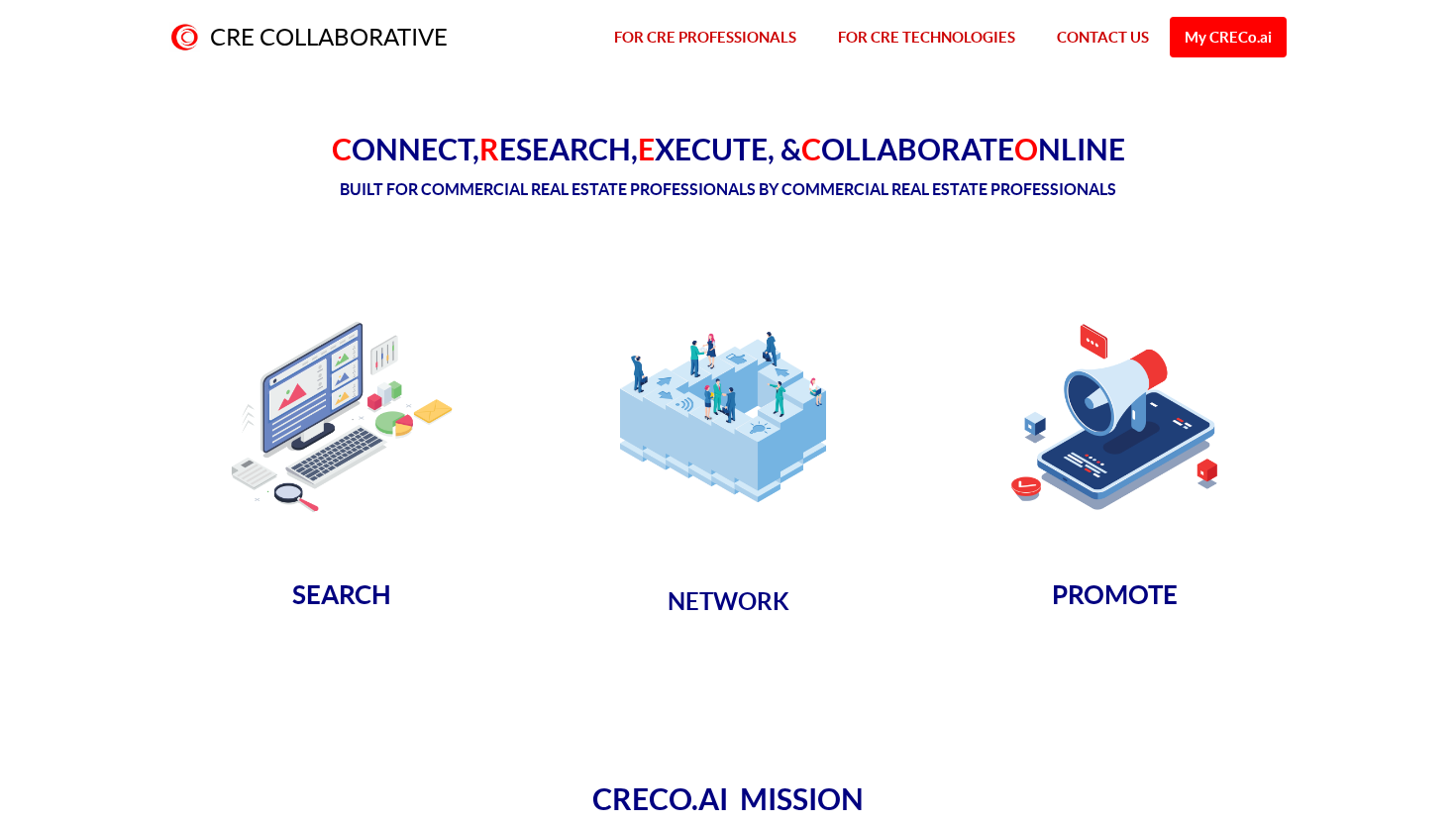 click on "My CRECo.ai" at bounding box center [1228, 37] 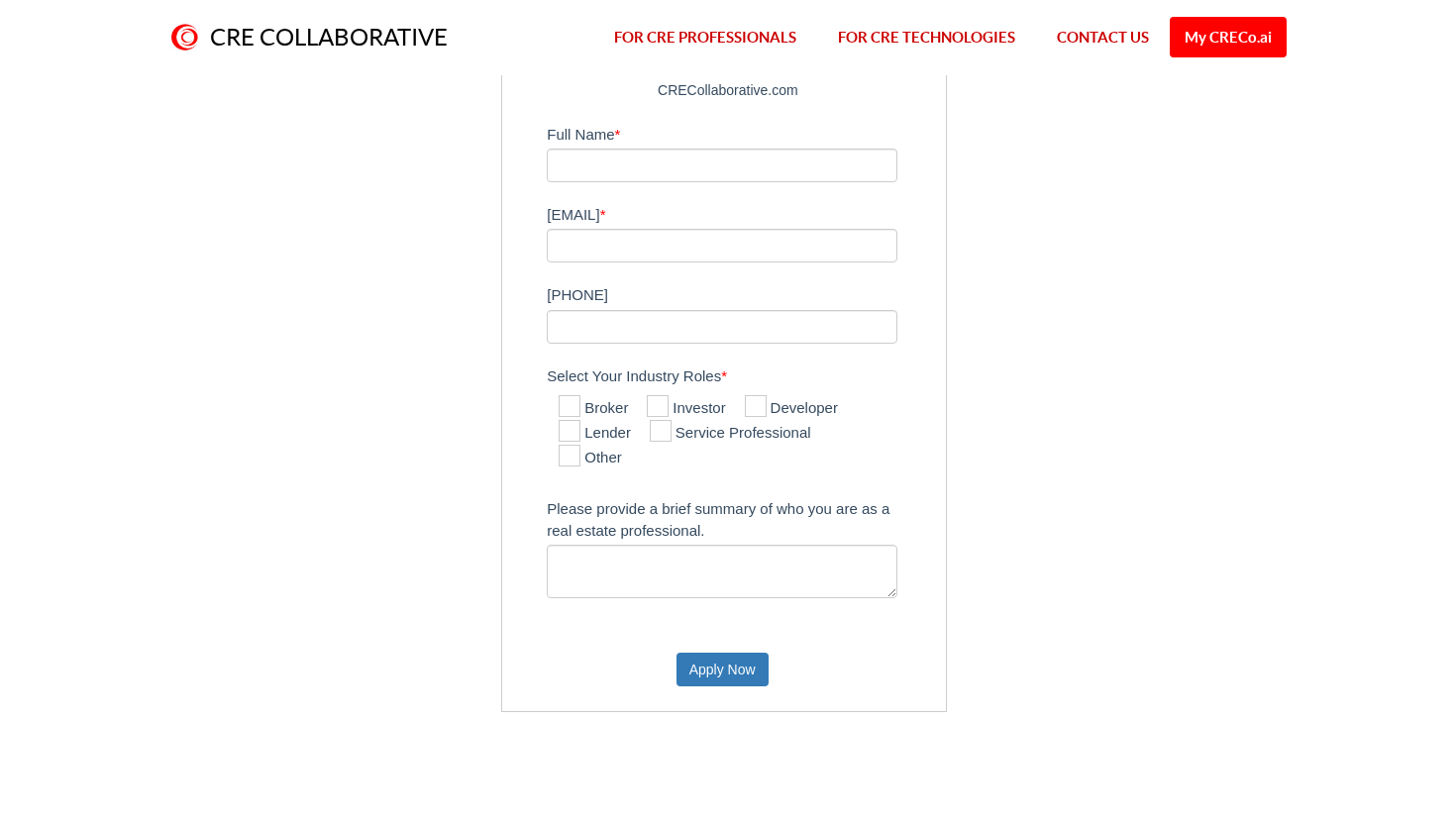 scroll, scrollTop: 132, scrollLeft: 0, axis: vertical 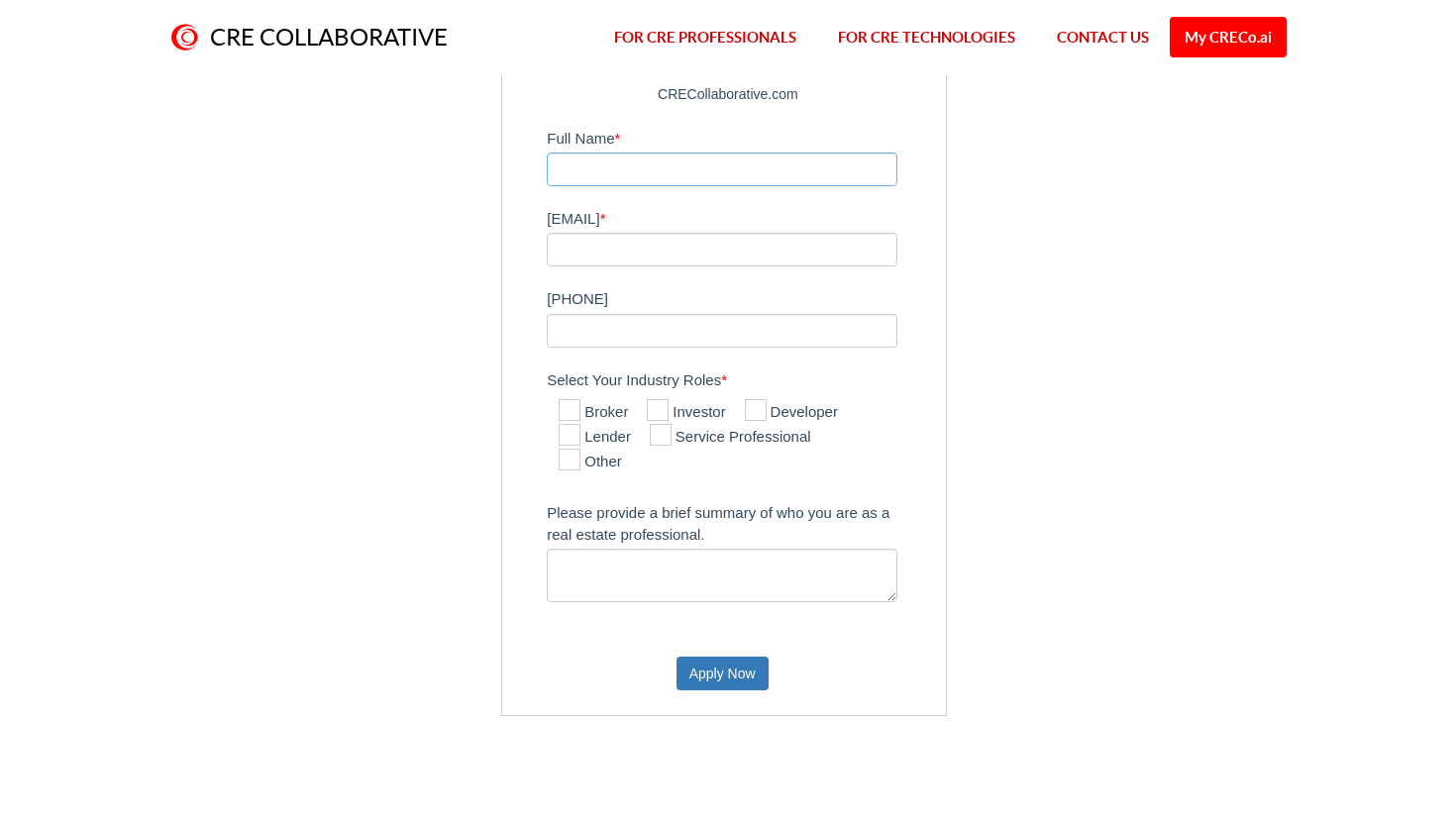 click on "[FULL NAME]  *" at bounding box center (722, 169) 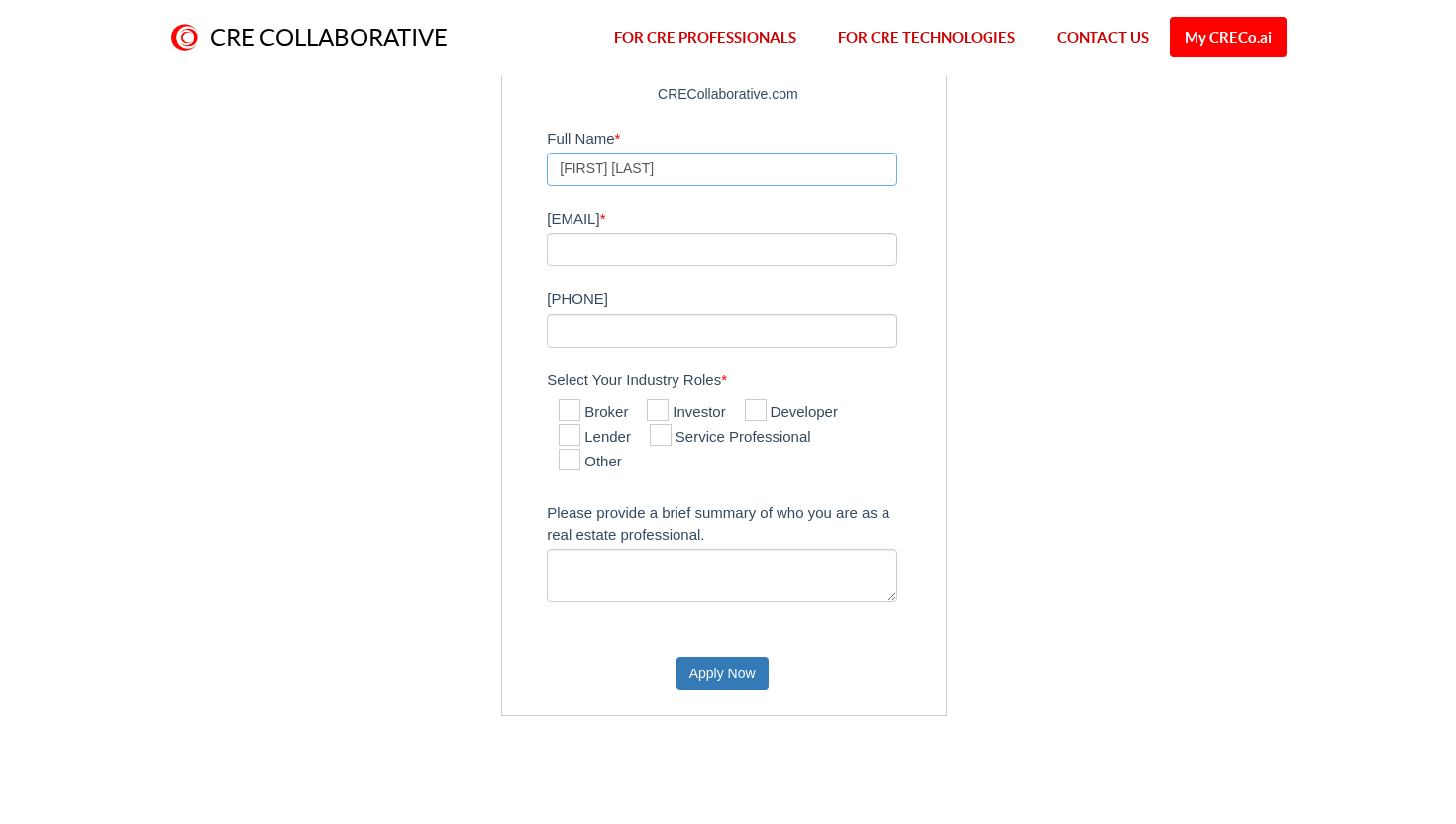 type on "[FIRST] [LAST]" 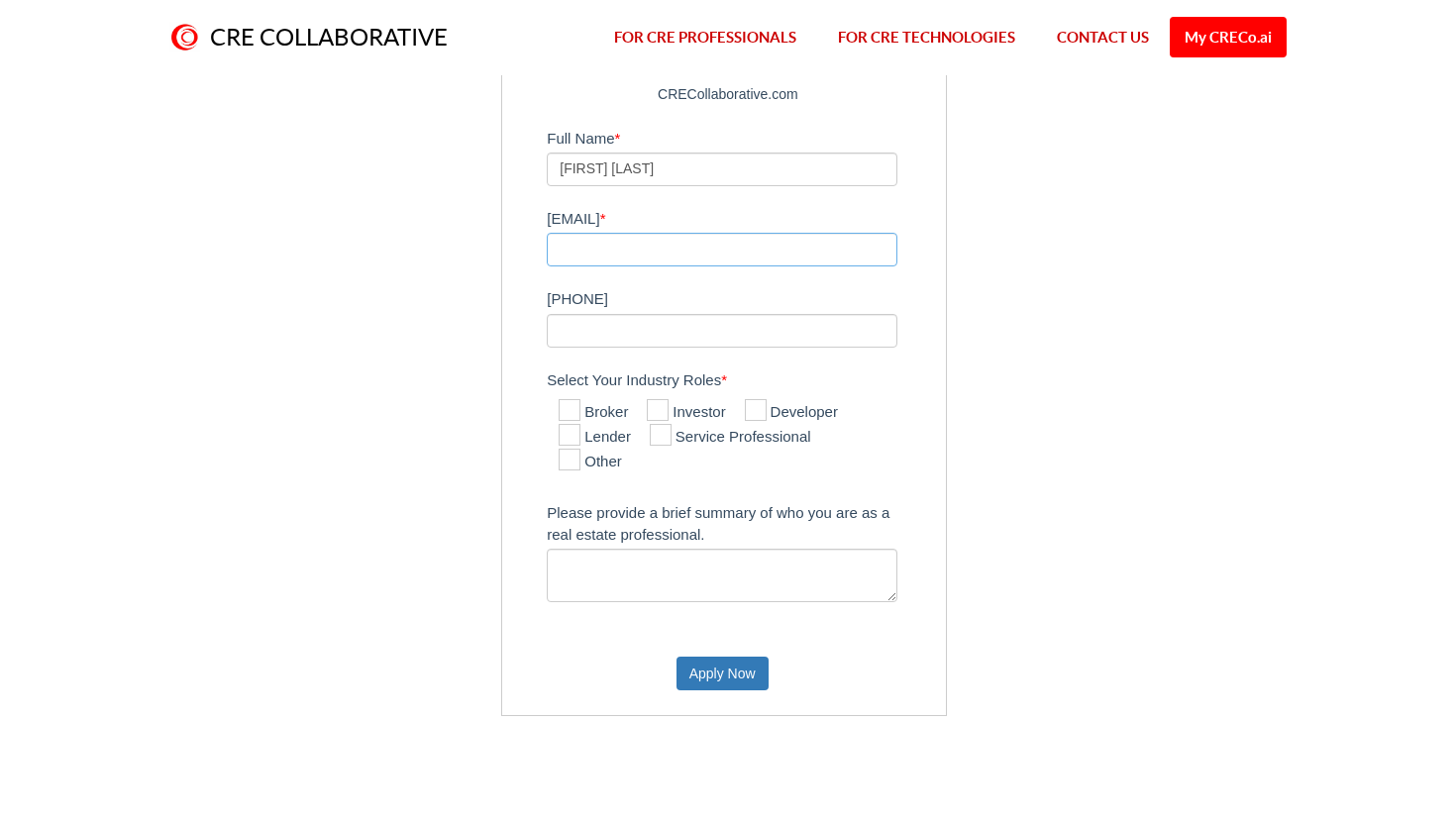 click on "[EMAIL]  *" at bounding box center (722, 250) 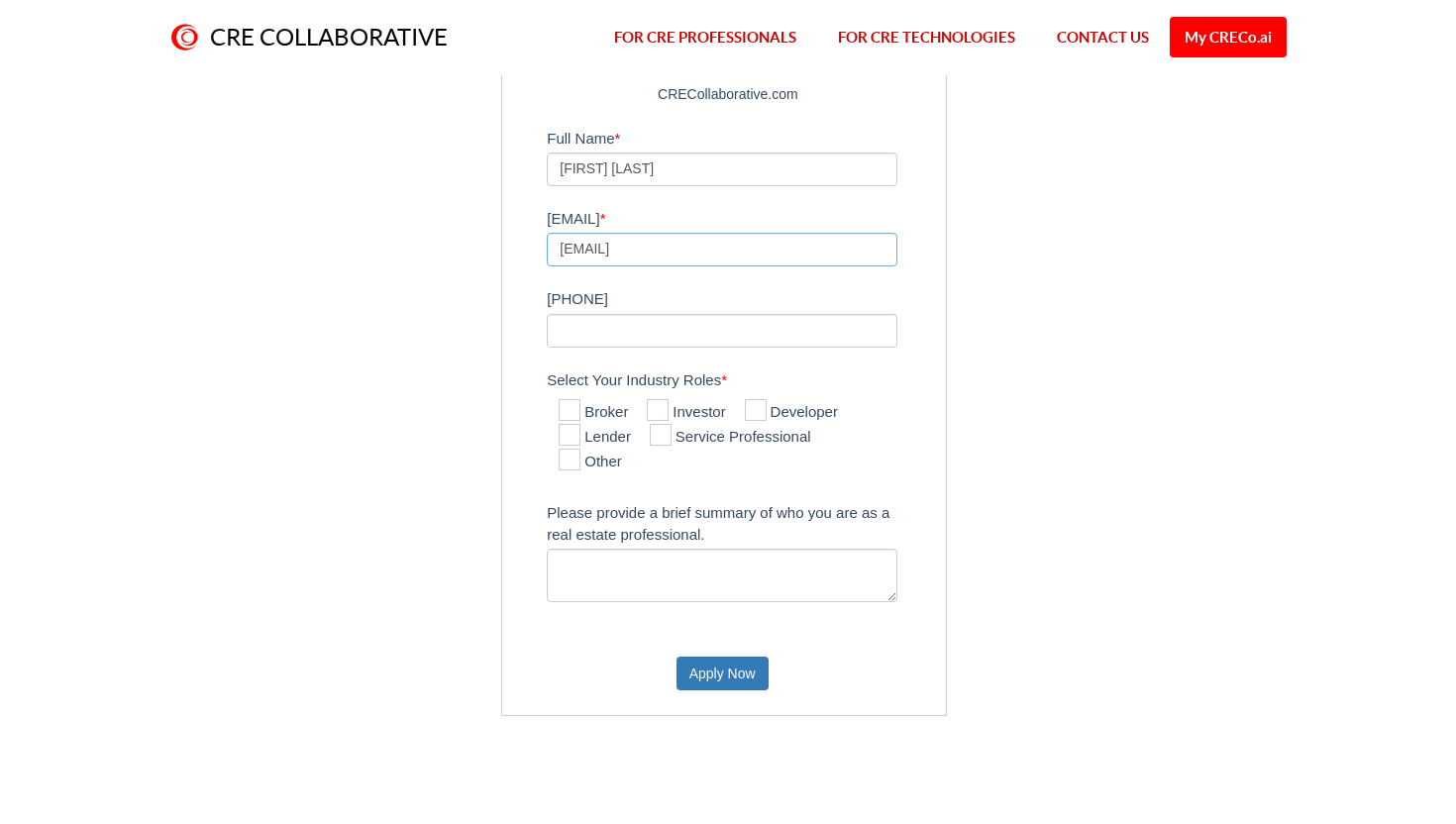 type on "[EMAIL]" 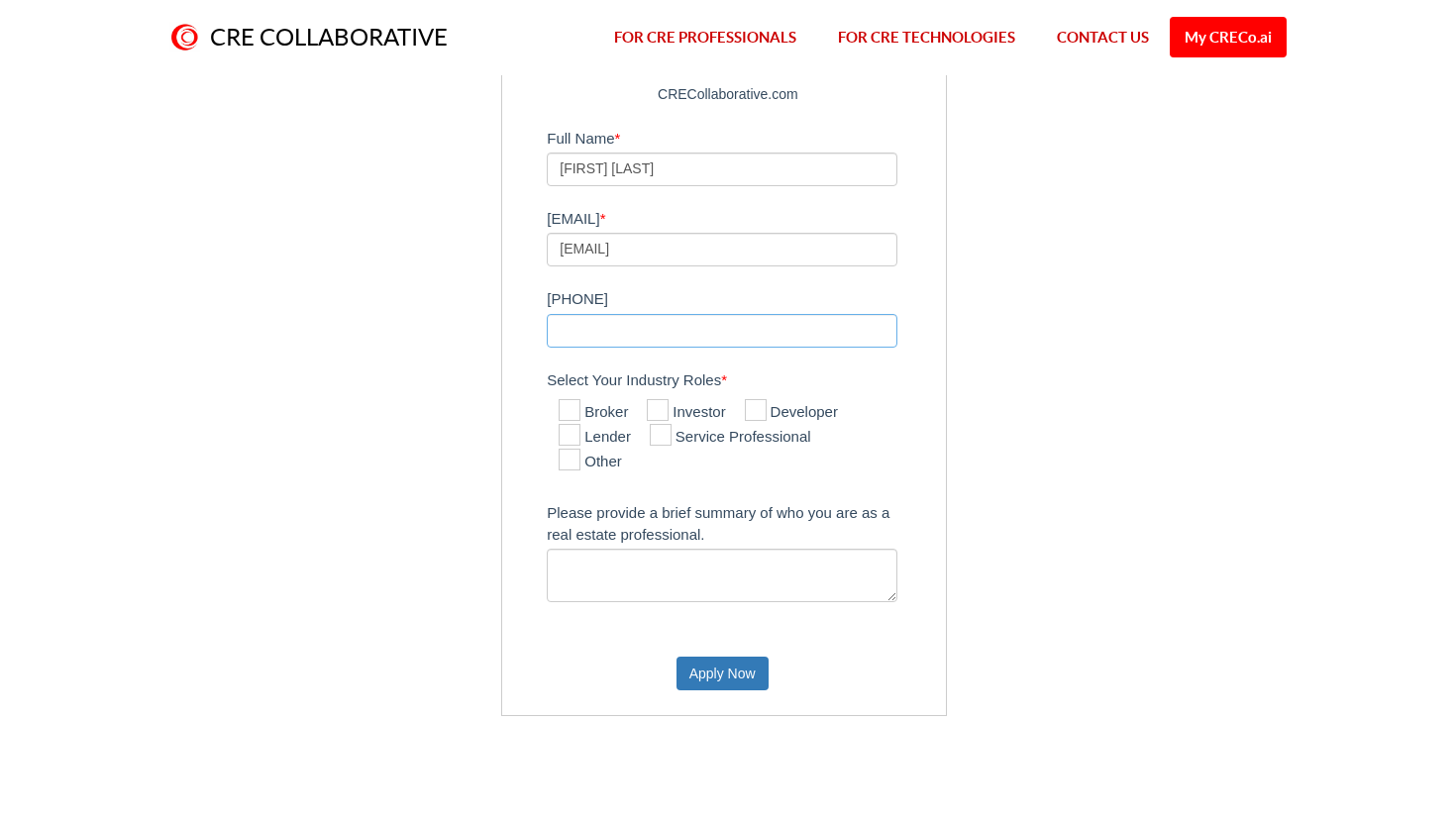 click on "[PHONE]" at bounding box center [722, 331] 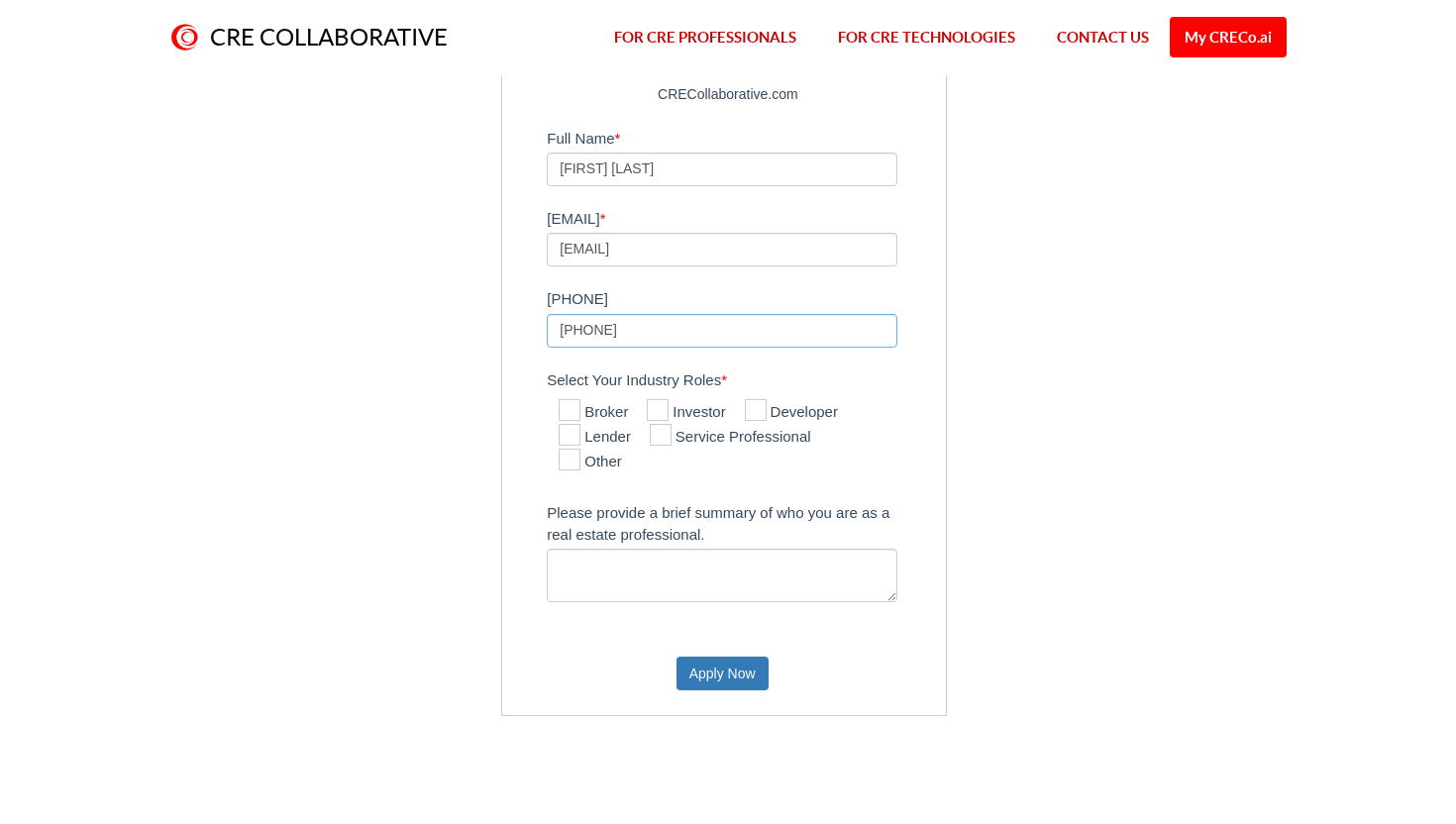 type on "[PHONE]" 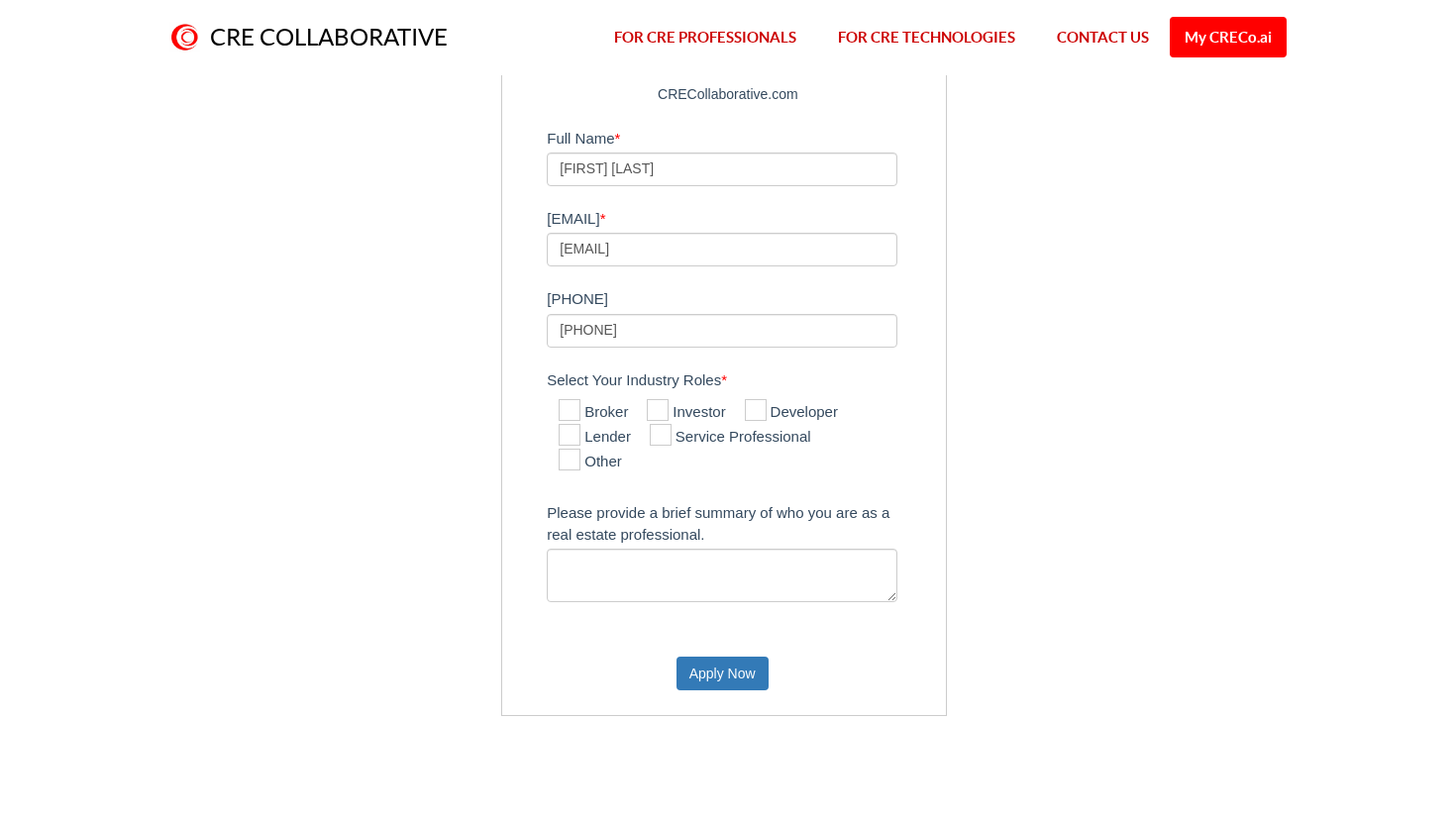 click on "Other" at bounding box center (590, 463) 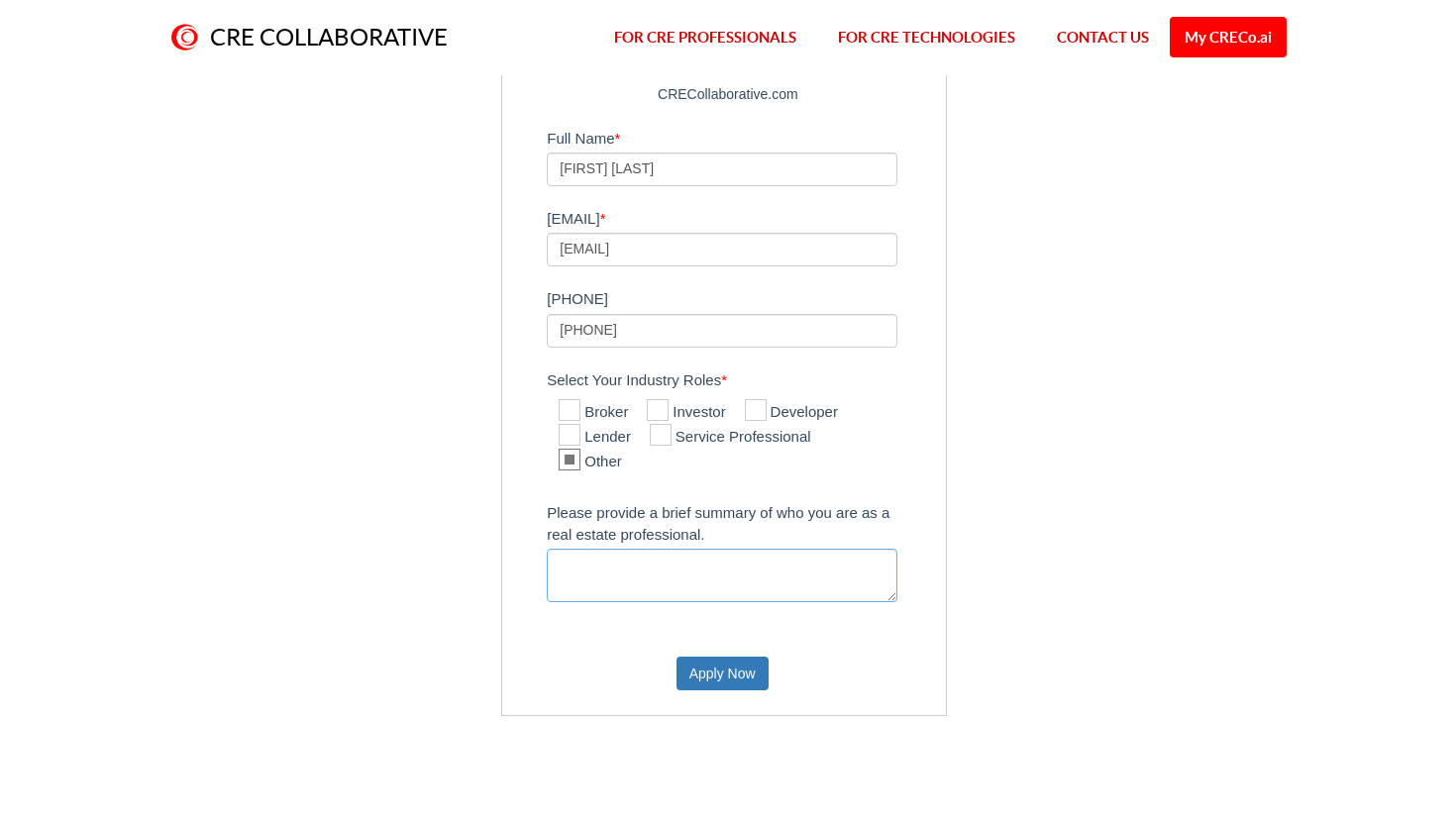 click on "Please provide a brief summary of who you are as a real estate professional." at bounding box center [722, 575] 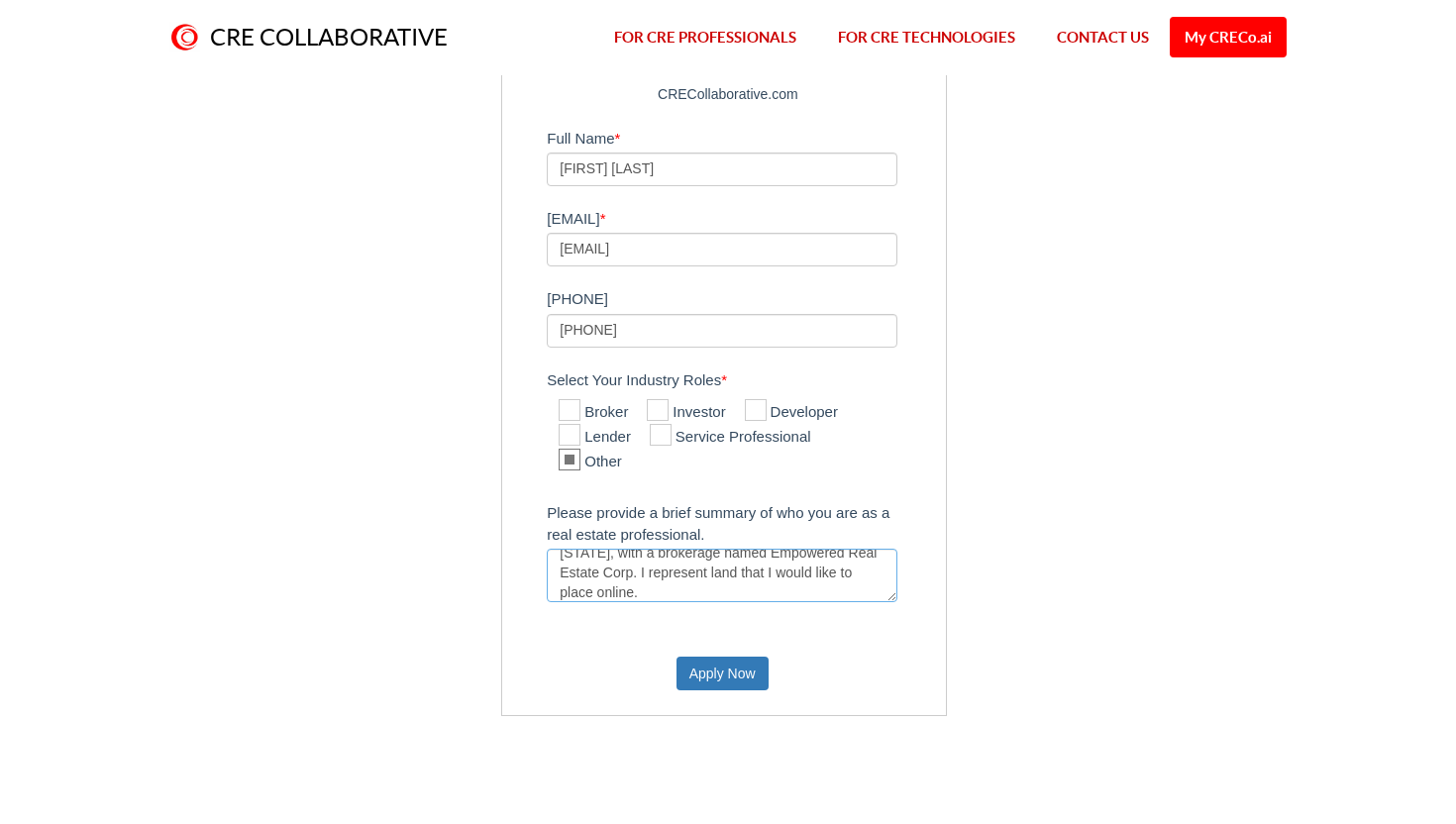 scroll, scrollTop: 0, scrollLeft: 0, axis: both 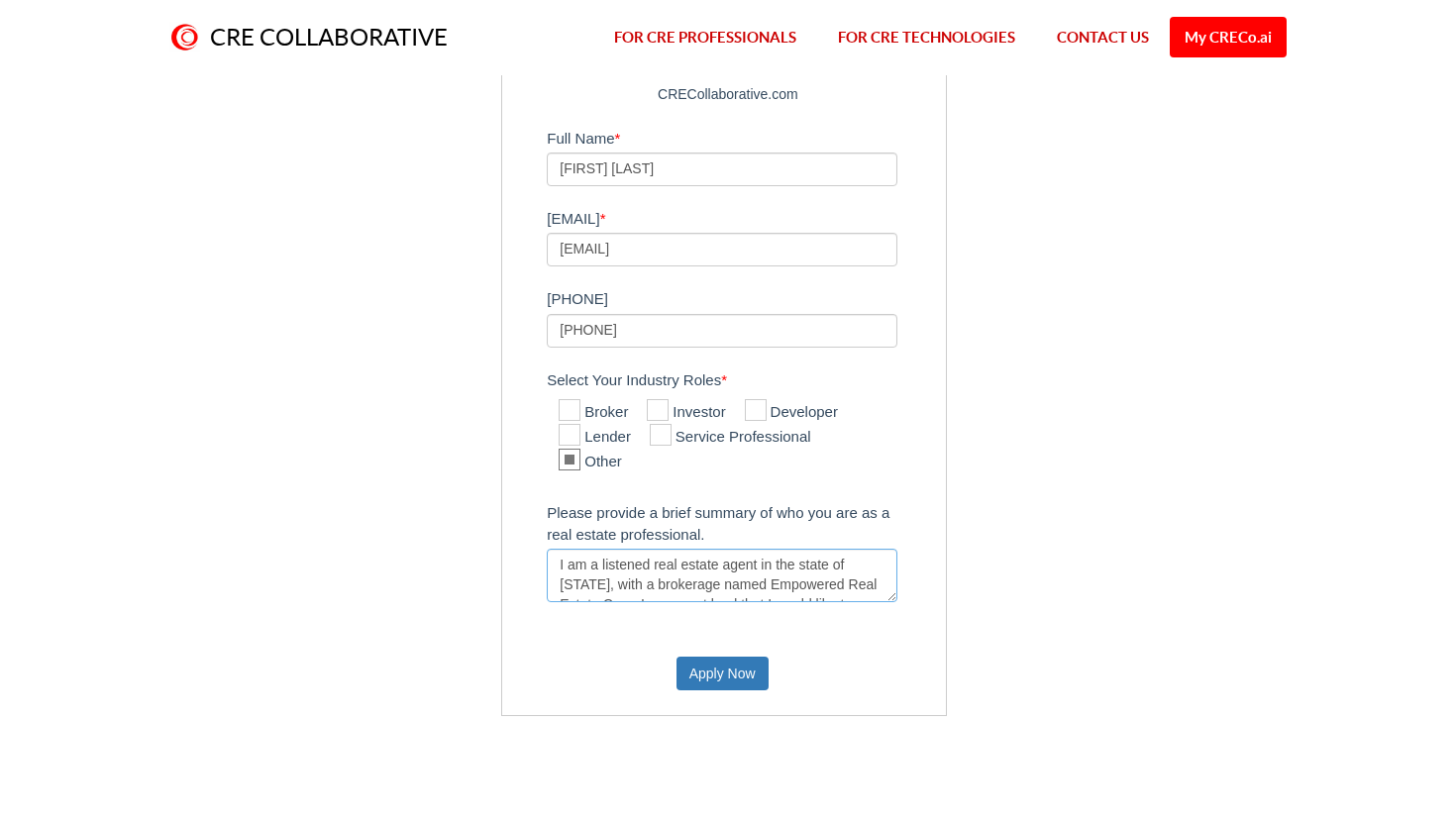 click on "I am a listened real estate agent in the state of Arizona, with a brokerage named Empowered Real Estate Corp. I represent land that I would like to place online." at bounding box center [722, 575] 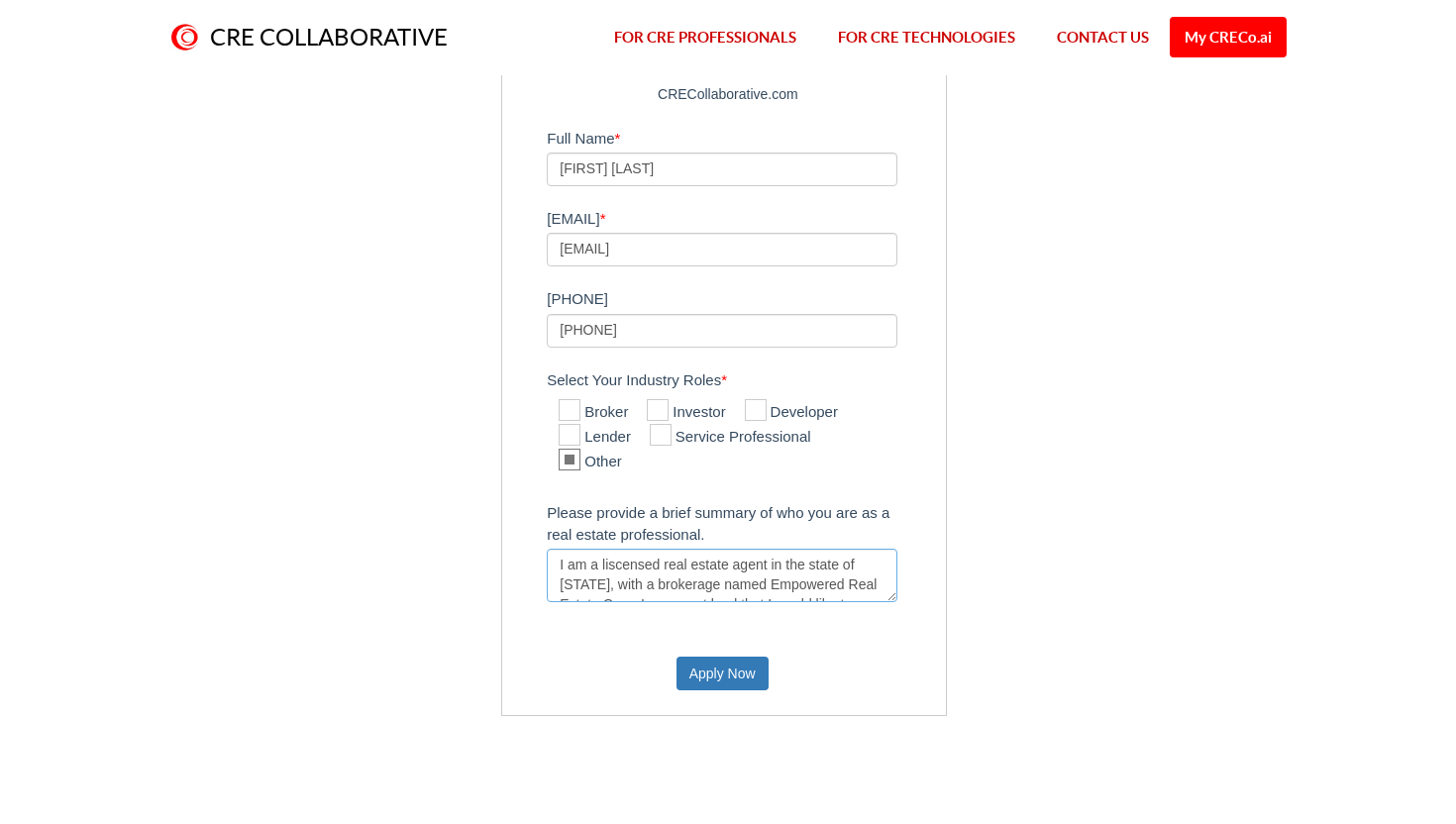 click on "I am a liscensed real estate agent in the state of Arizona, with a brokerage named Empowered Real Estate Corp. I represent land that I would like to place online." at bounding box center (722, 575) 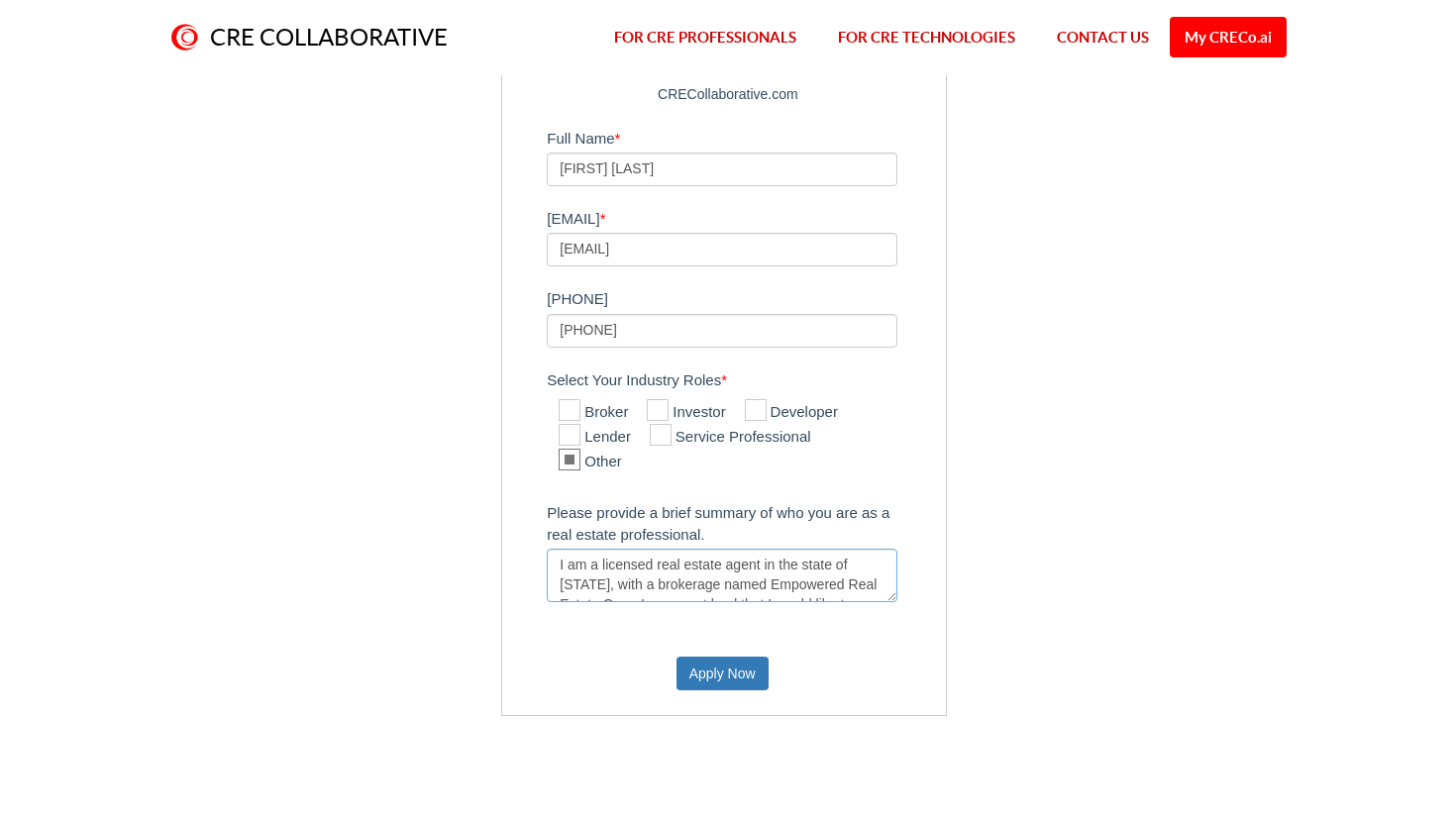 click on "I am a licensed real estate agent in the state of Arizona, with a brokerage named Empowered Real Estate Corp. I represent land that I would like to place online." at bounding box center (722, 575) 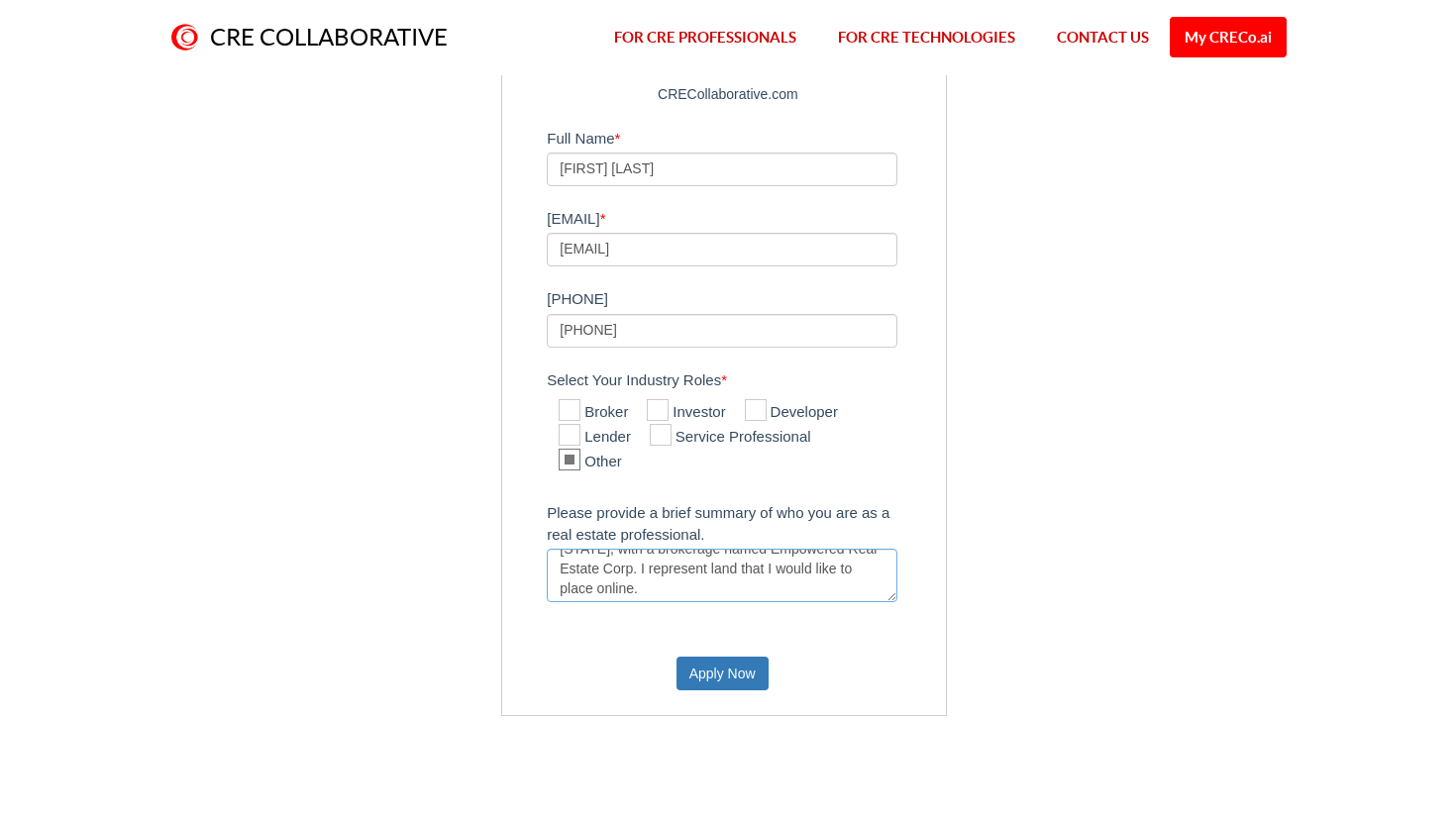 scroll, scrollTop: 40, scrollLeft: 0, axis: vertical 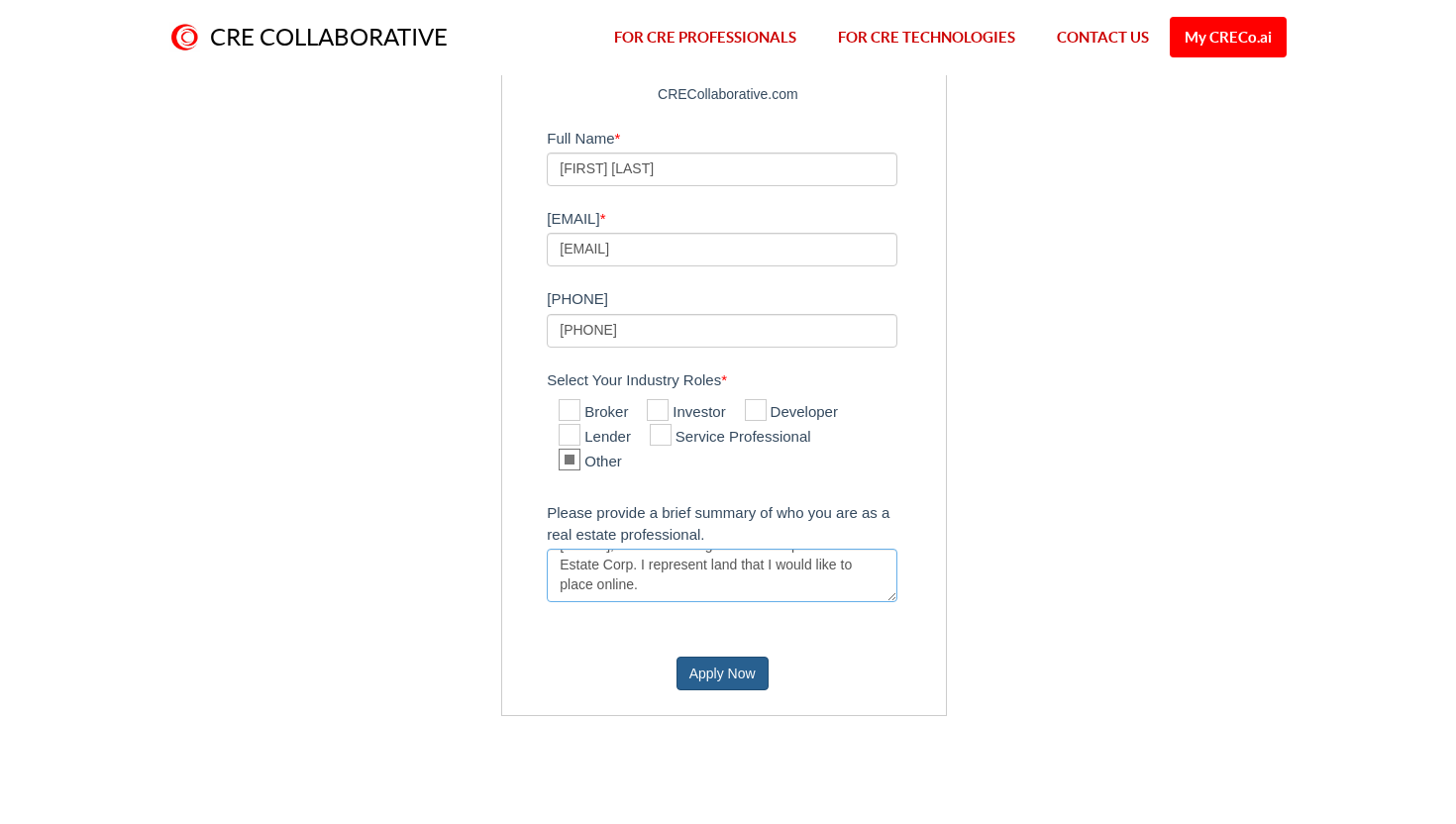 type on "I am a licensed real estate agent in the state of Arizona, with a brokerage named Empowered Real Estate Corp. I represent land that I would like to place online." 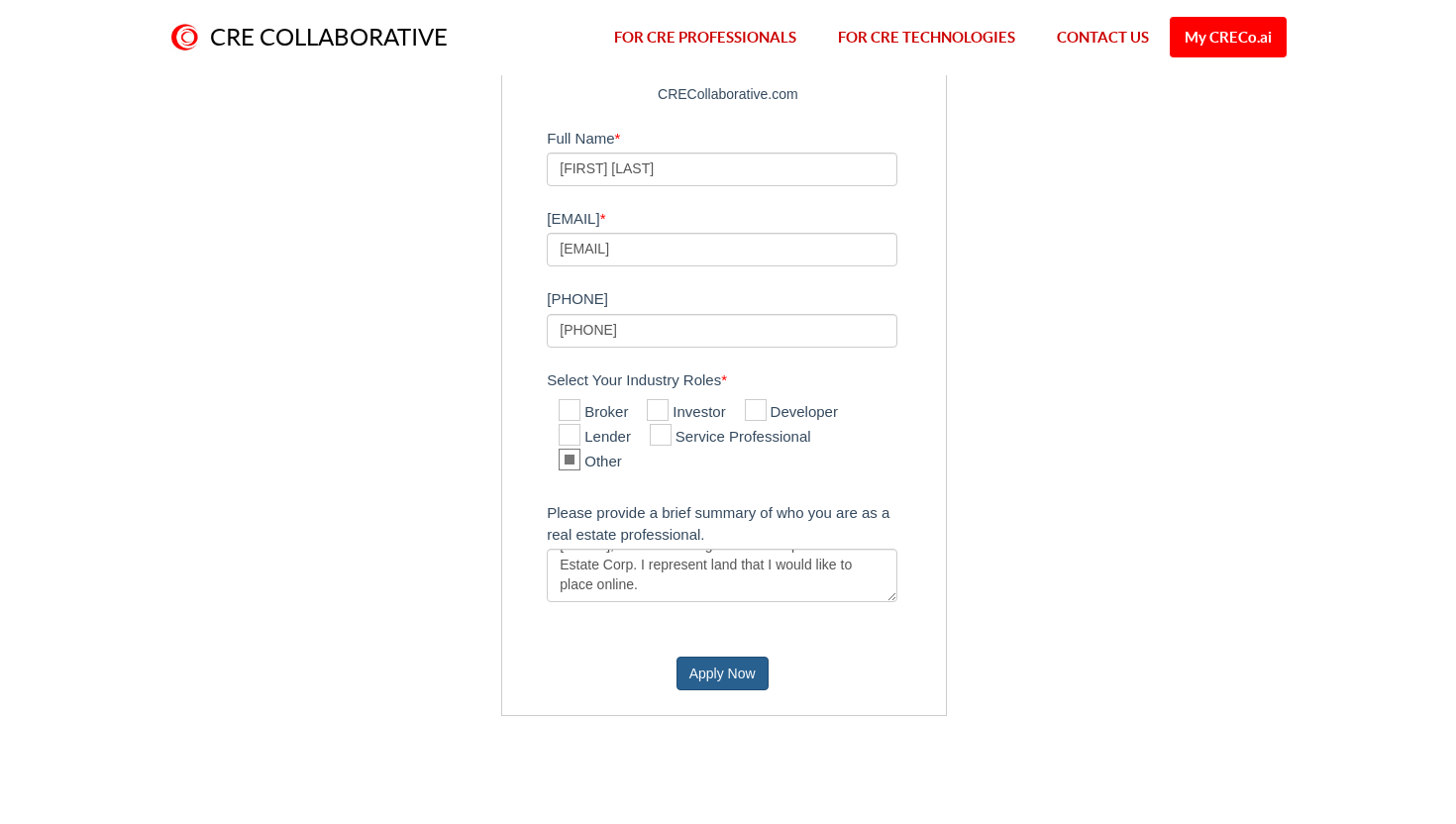 click on "Apply Now" at bounding box center [722, 673] 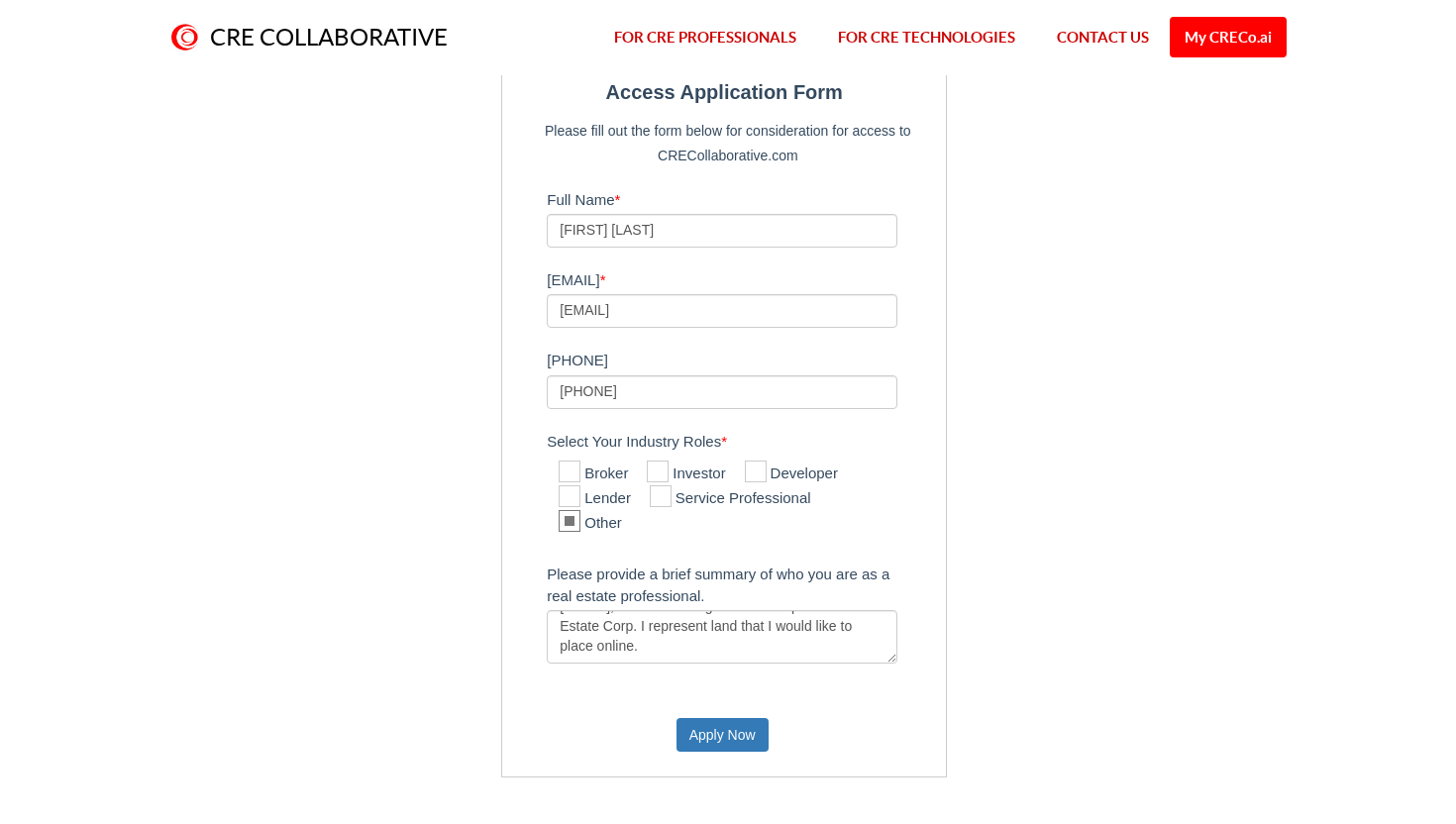 scroll, scrollTop: 75, scrollLeft: 0, axis: vertical 